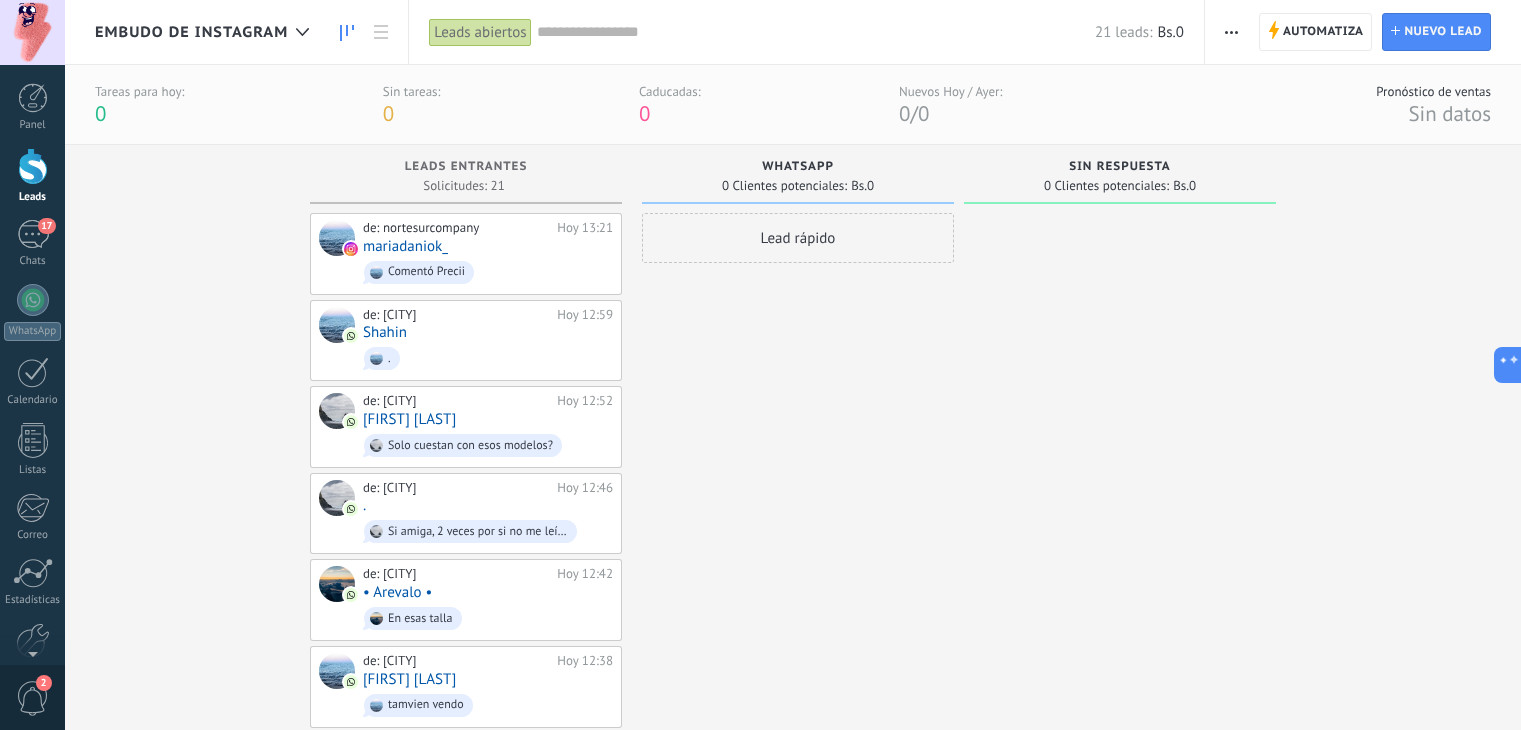 scroll, scrollTop: 0, scrollLeft: 0, axis: both 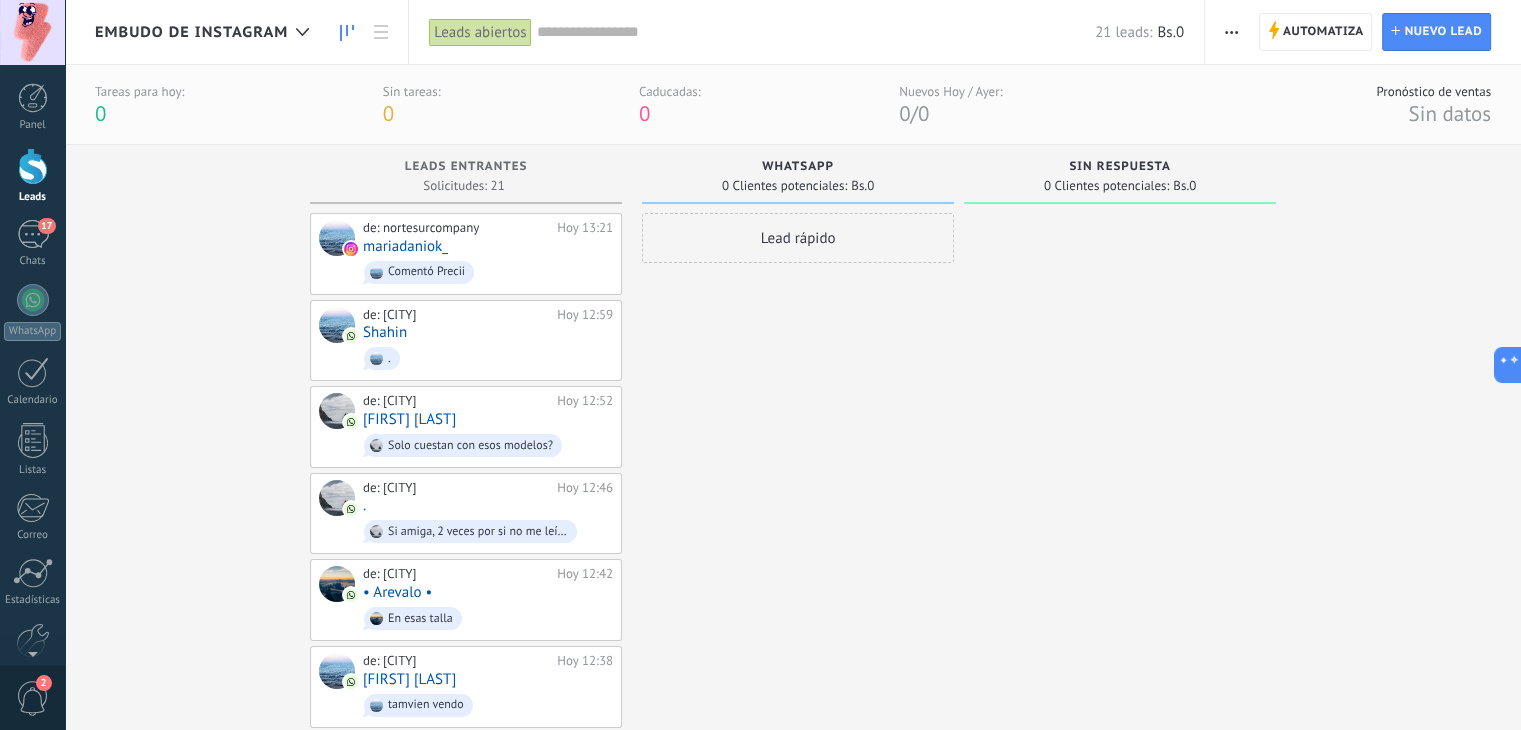 click at bounding box center [32, 650] 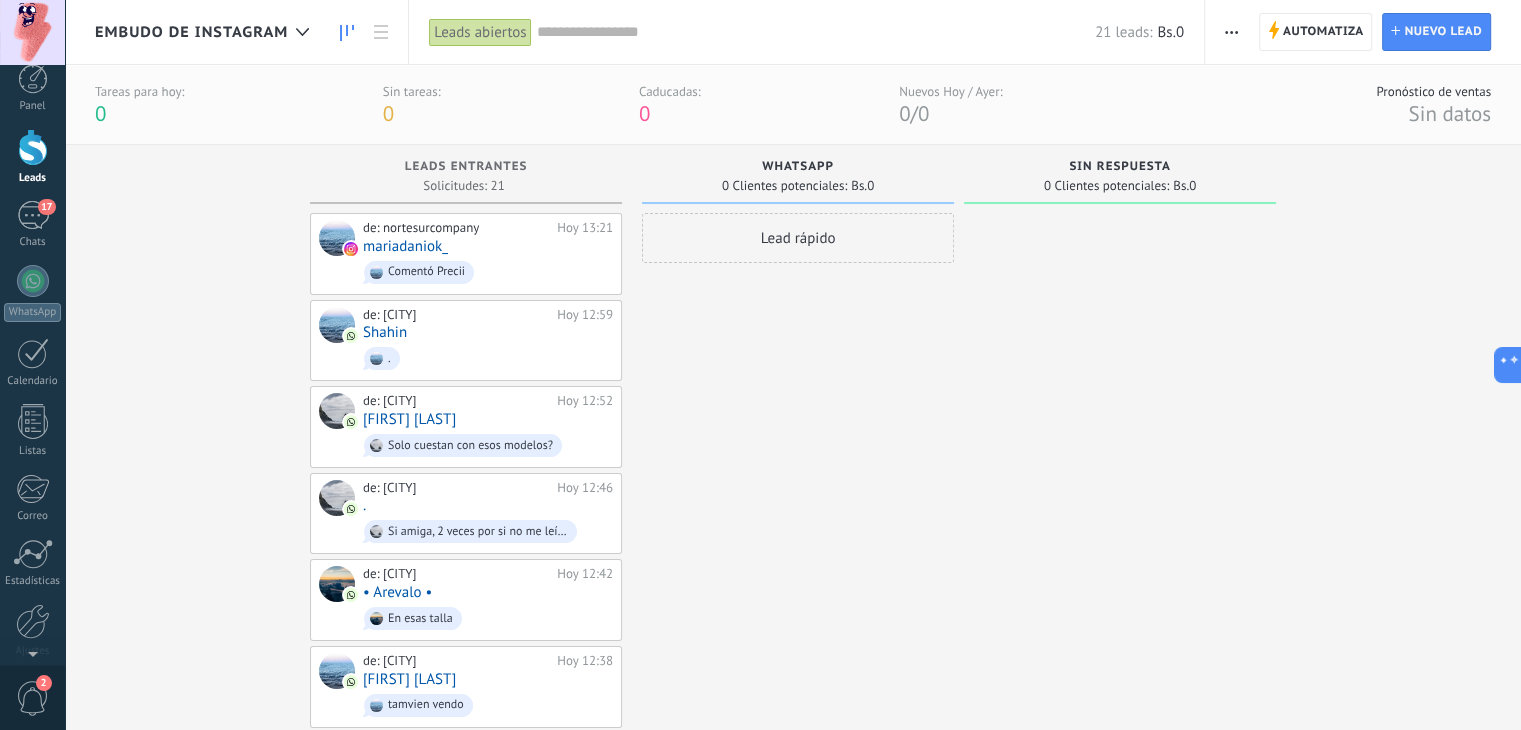 scroll, scrollTop: 0, scrollLeft: 0, axis: both 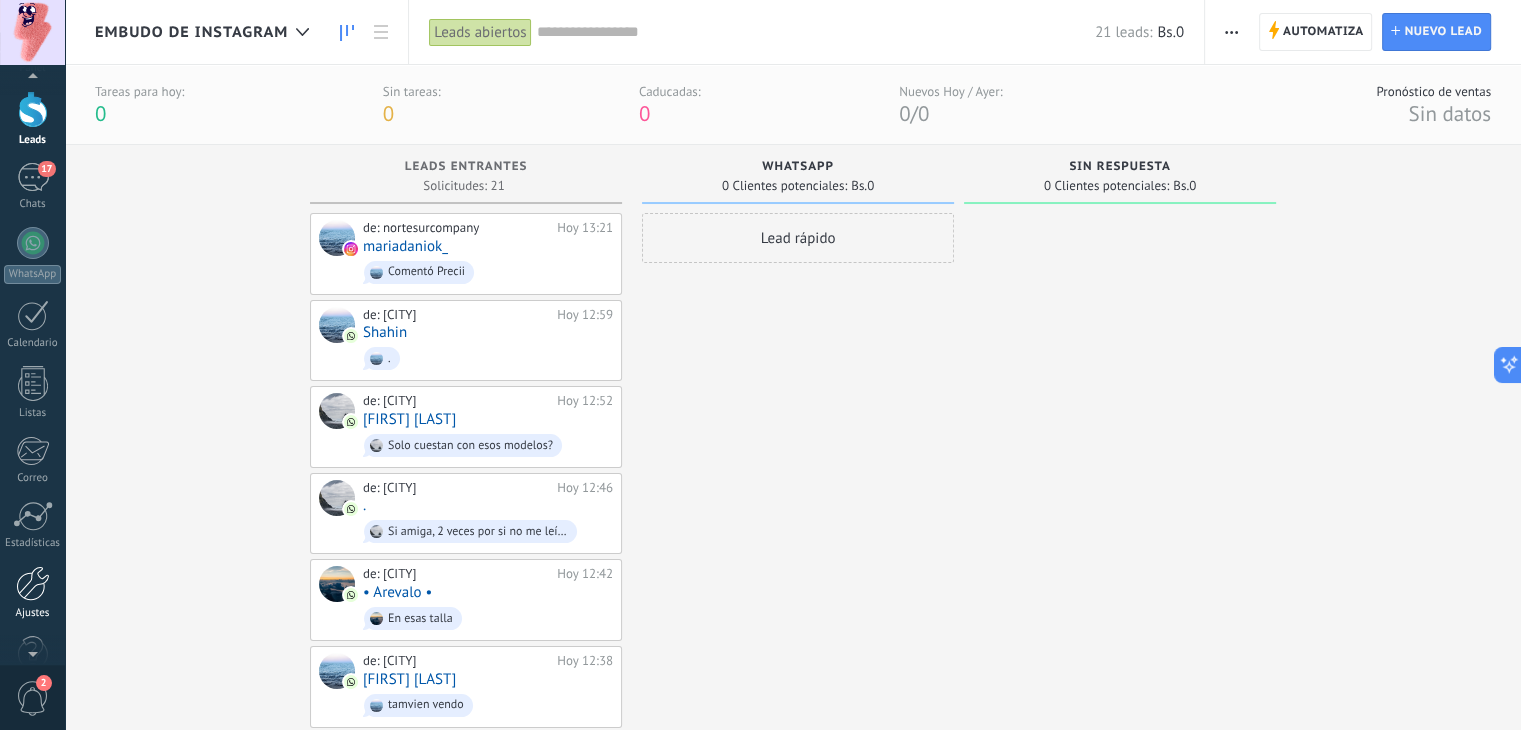 click at bounding box center (33, 583) 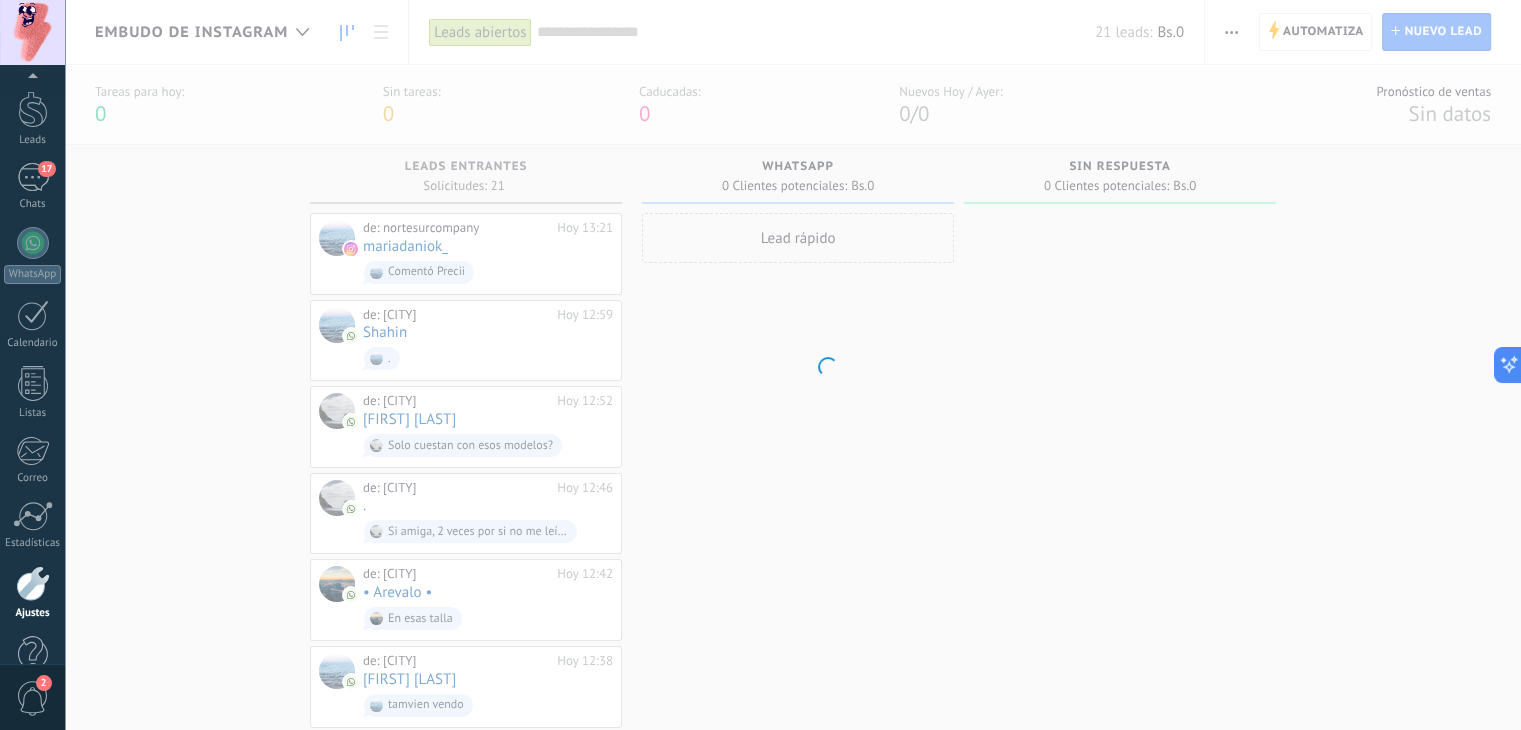 scroll, scrollTop: 101, scrollLeft: 0, axis: vertical 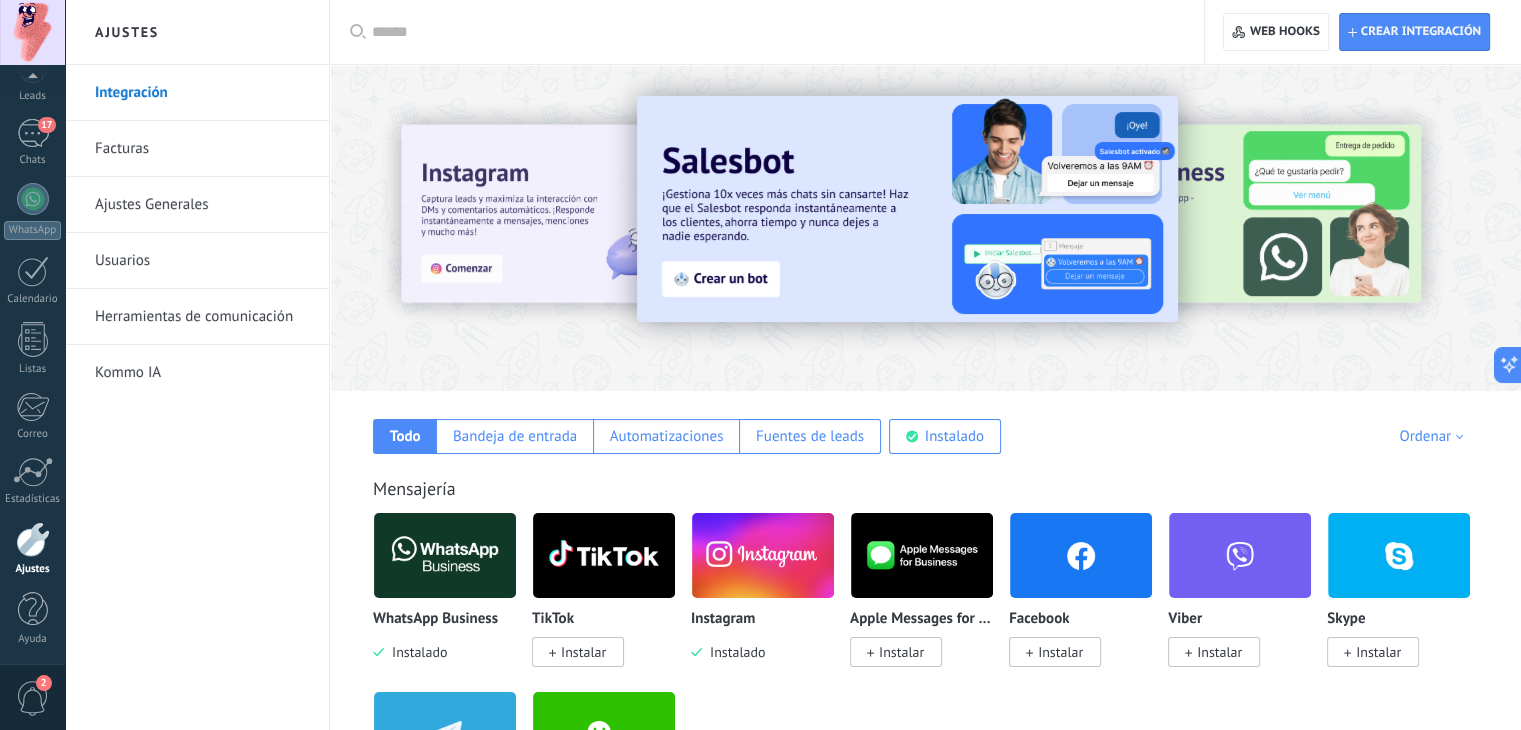 click on "Herramientas de comunicación" at bounding box center [202, 317] 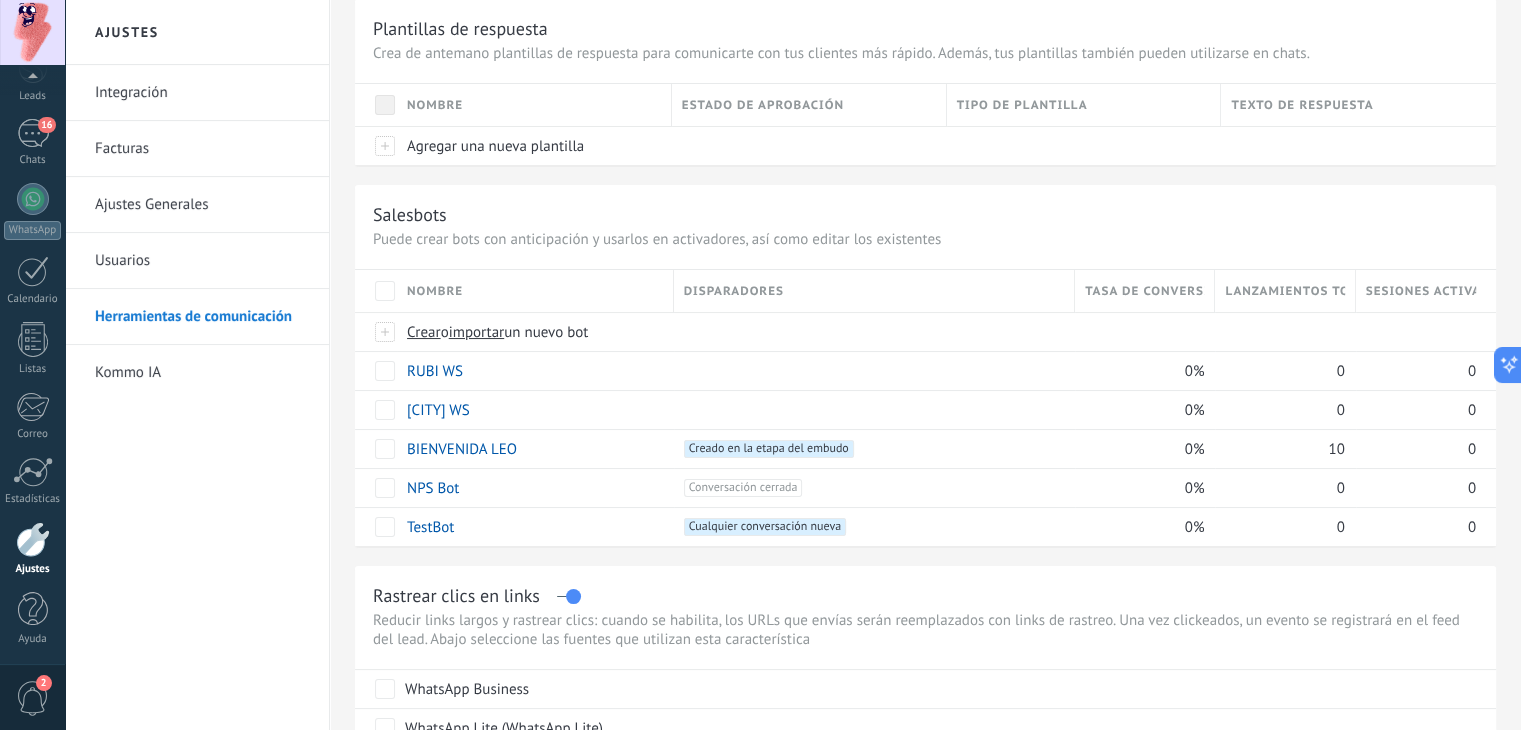 scroll, scrollTop: 100, scrollLeft: 0, axis: vertical 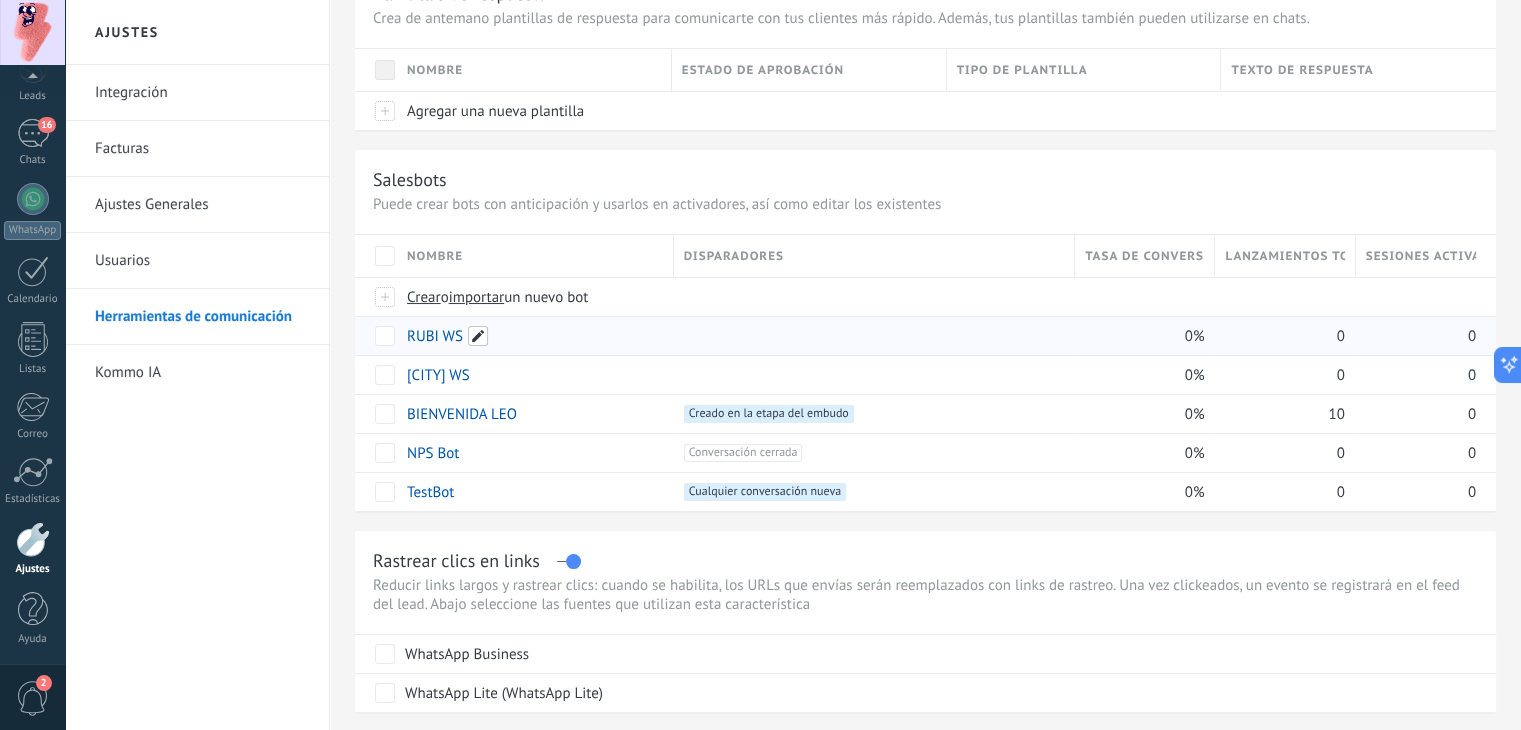 click at bounding box center [478, 336] 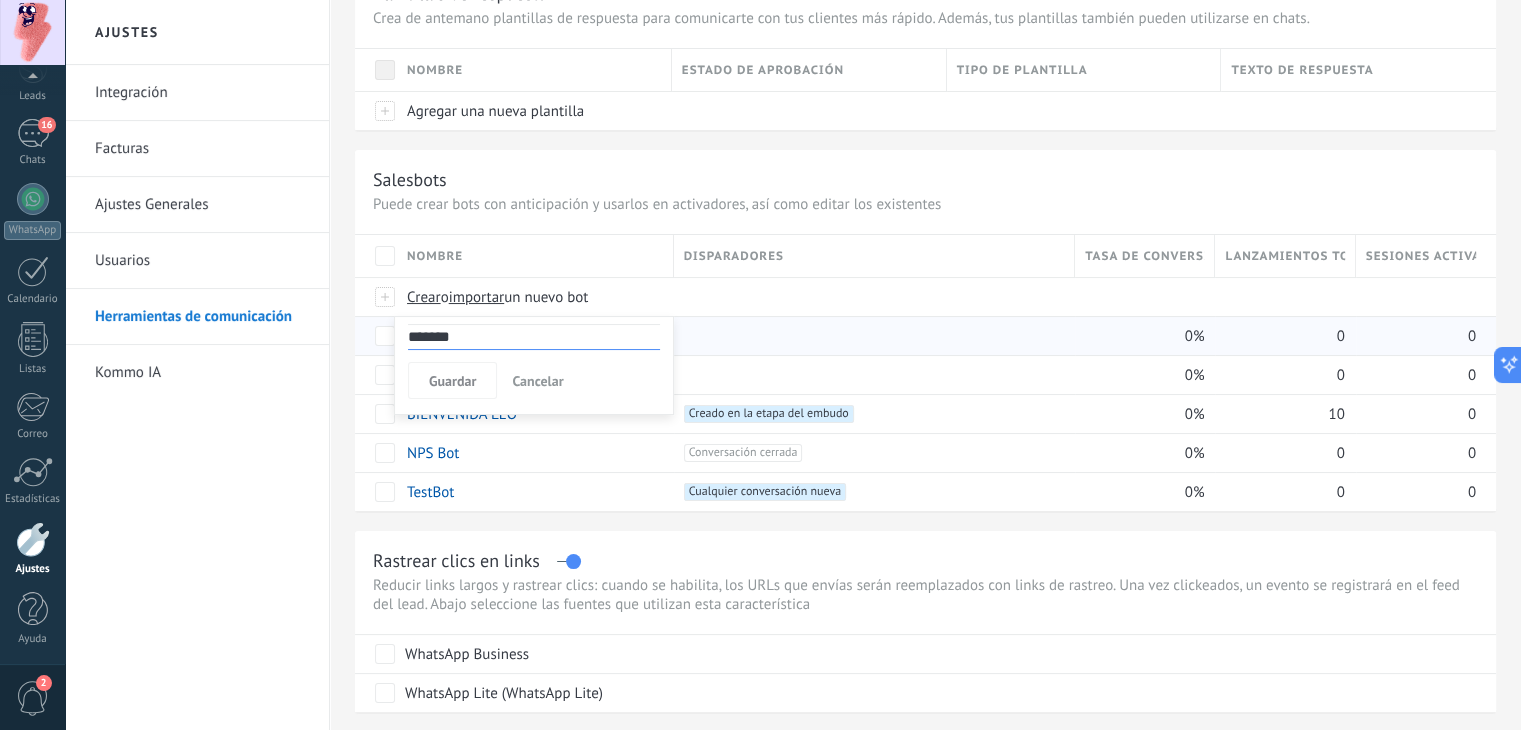drag, startPoint x: 438, startPoint y: 337, endPoint x: 398, endPoint y: 339, distance: 40.04997 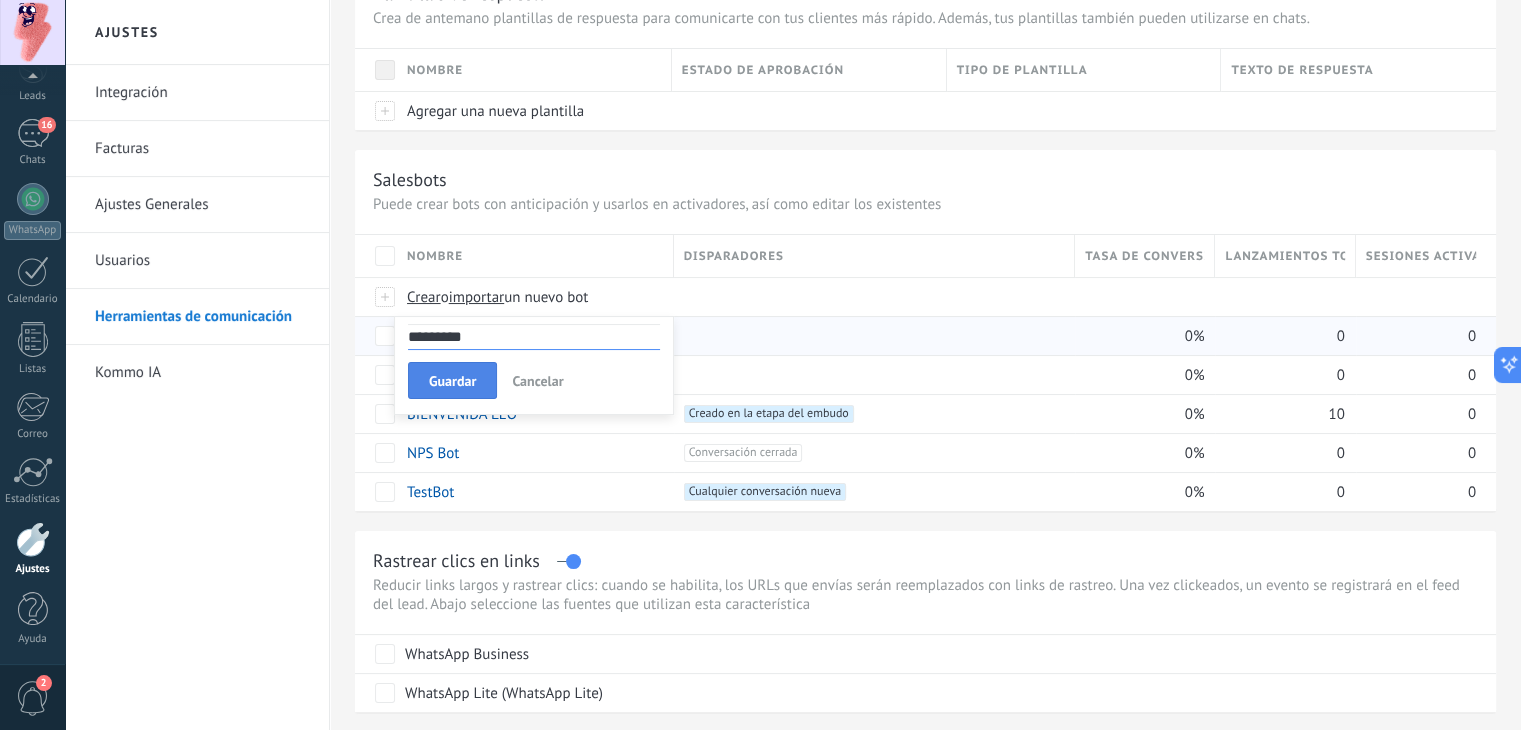 type on "*********" 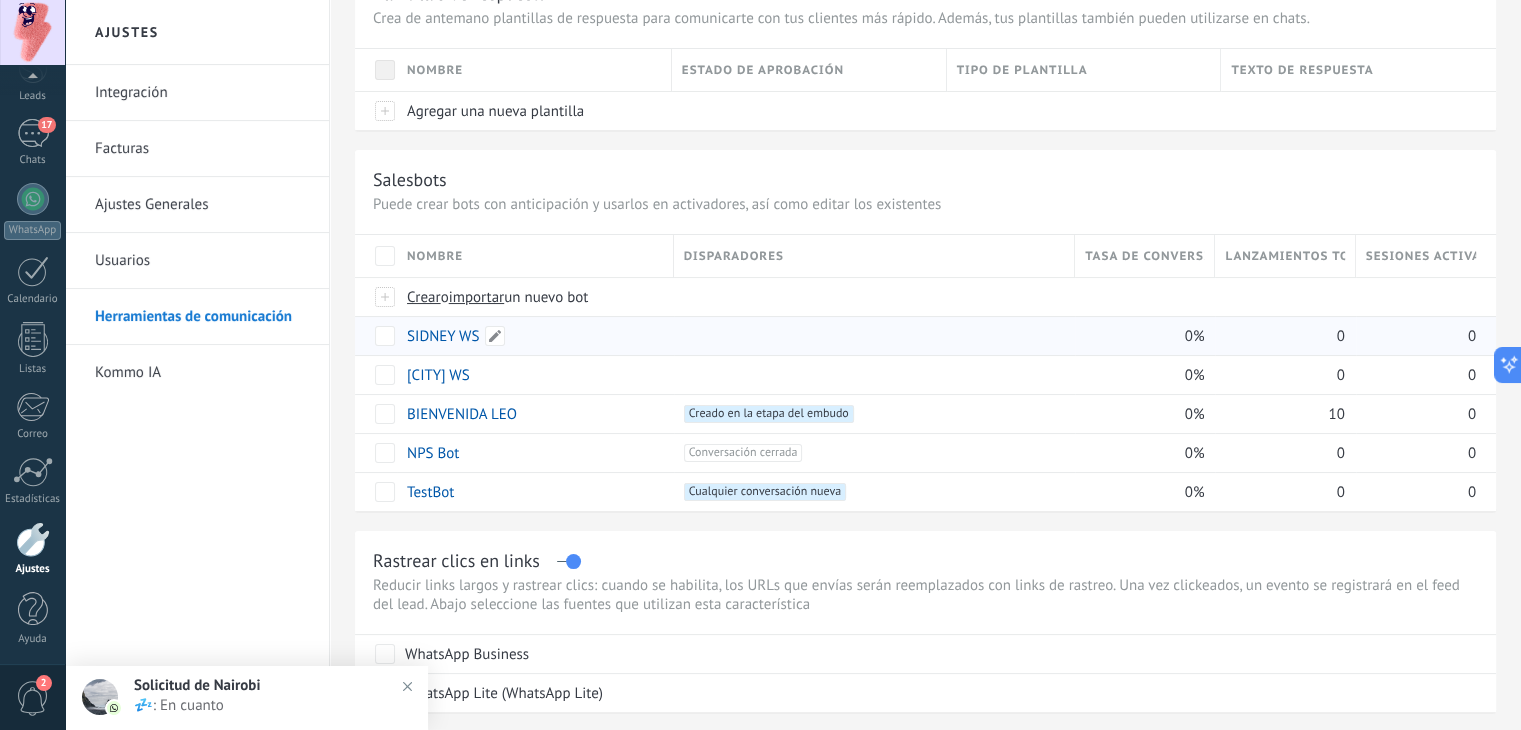 click on "SIDNEY WS" at bounding box center [443, 336] 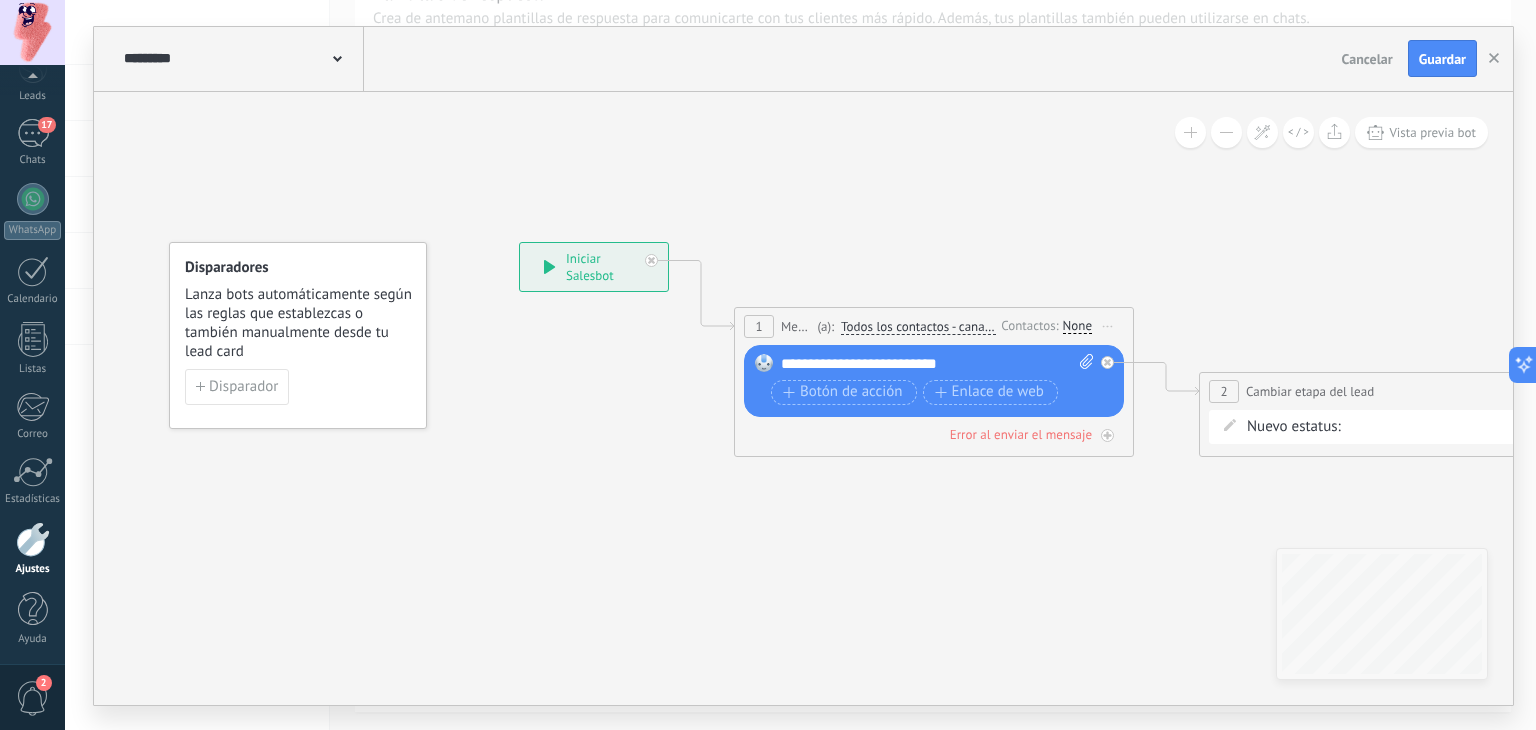 click at bounding box center [33, 539] 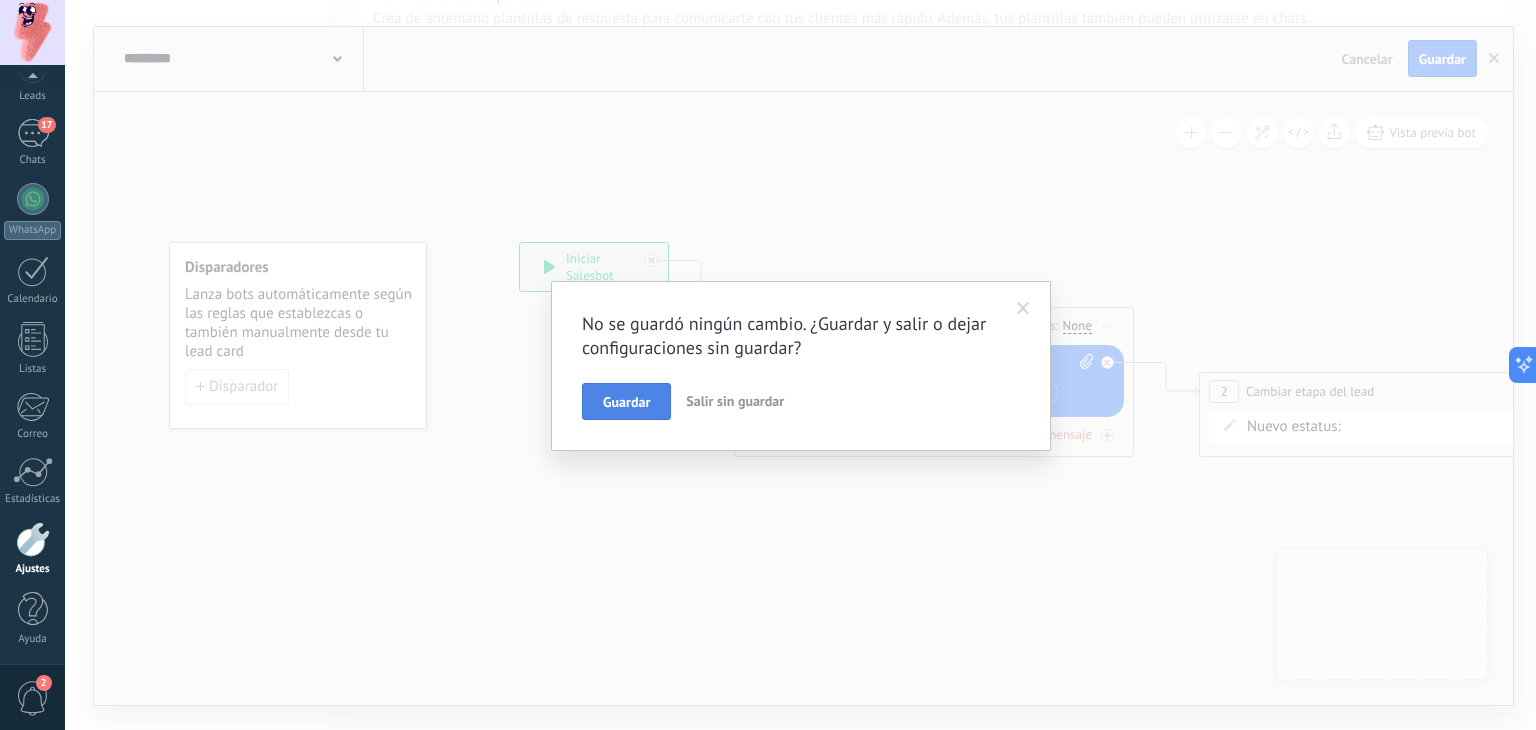 click on "Guardar" at bounding box center (626, 402) 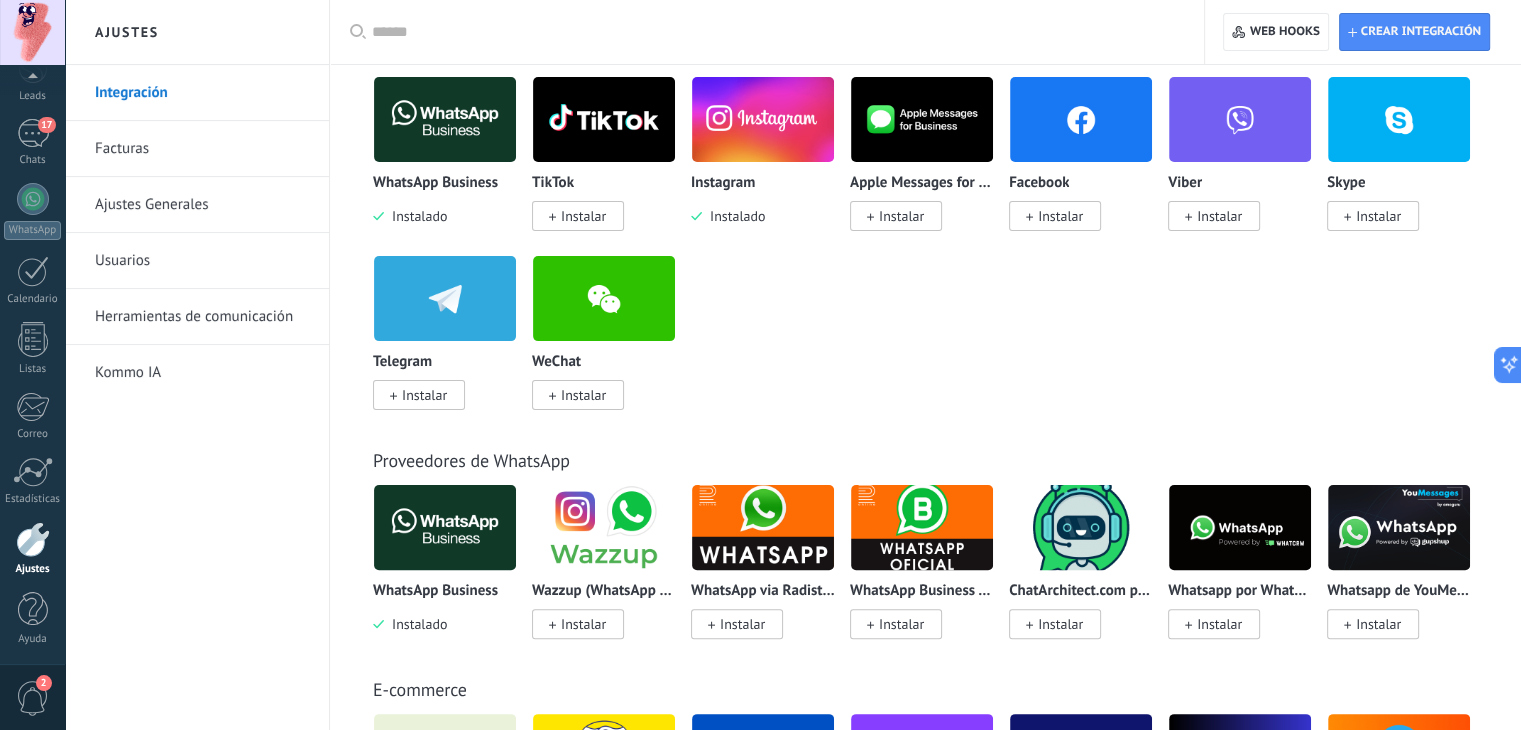 scroll, scrollTop: 200, scrollLeft: 0, axis: vertical 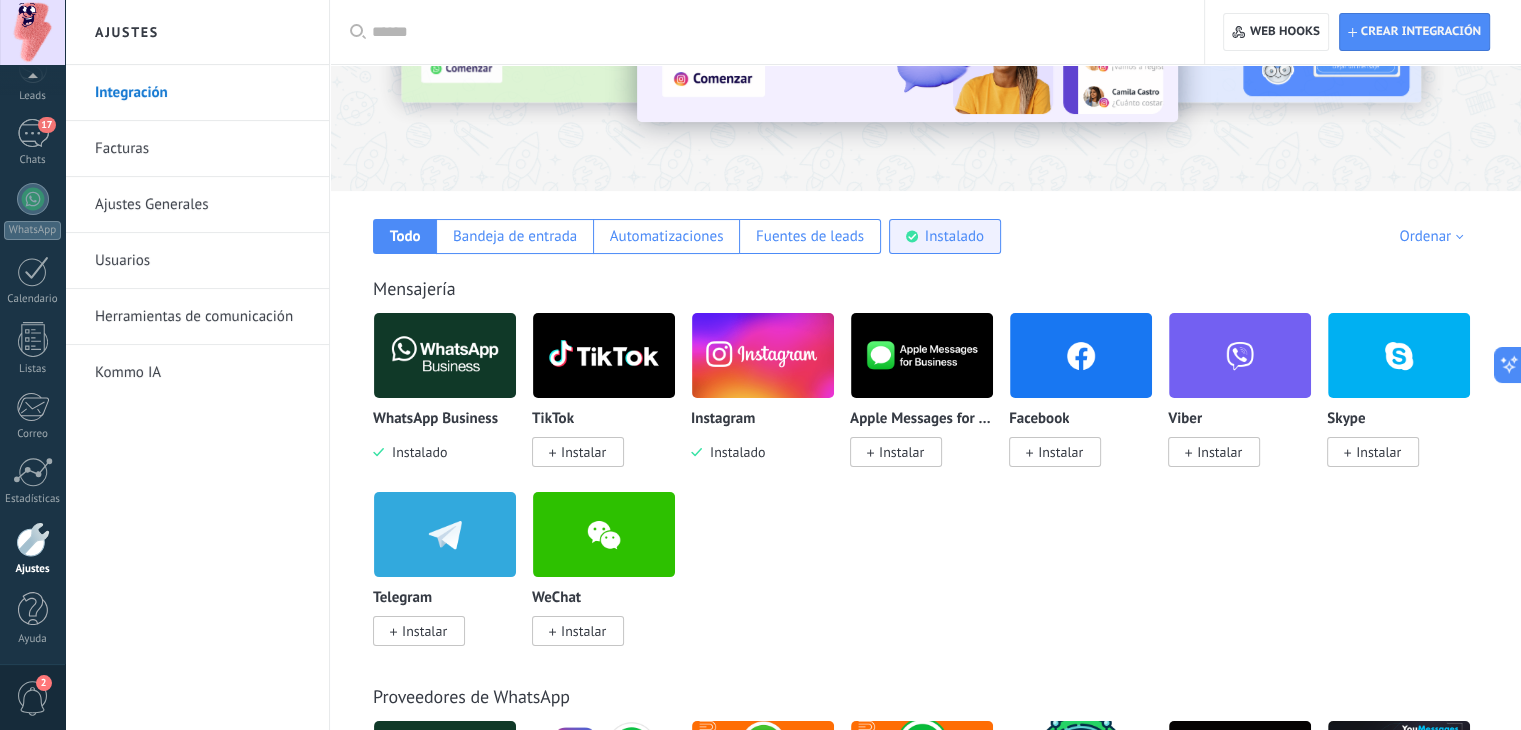 click on "Instalado" at bounding box center [954, 236] 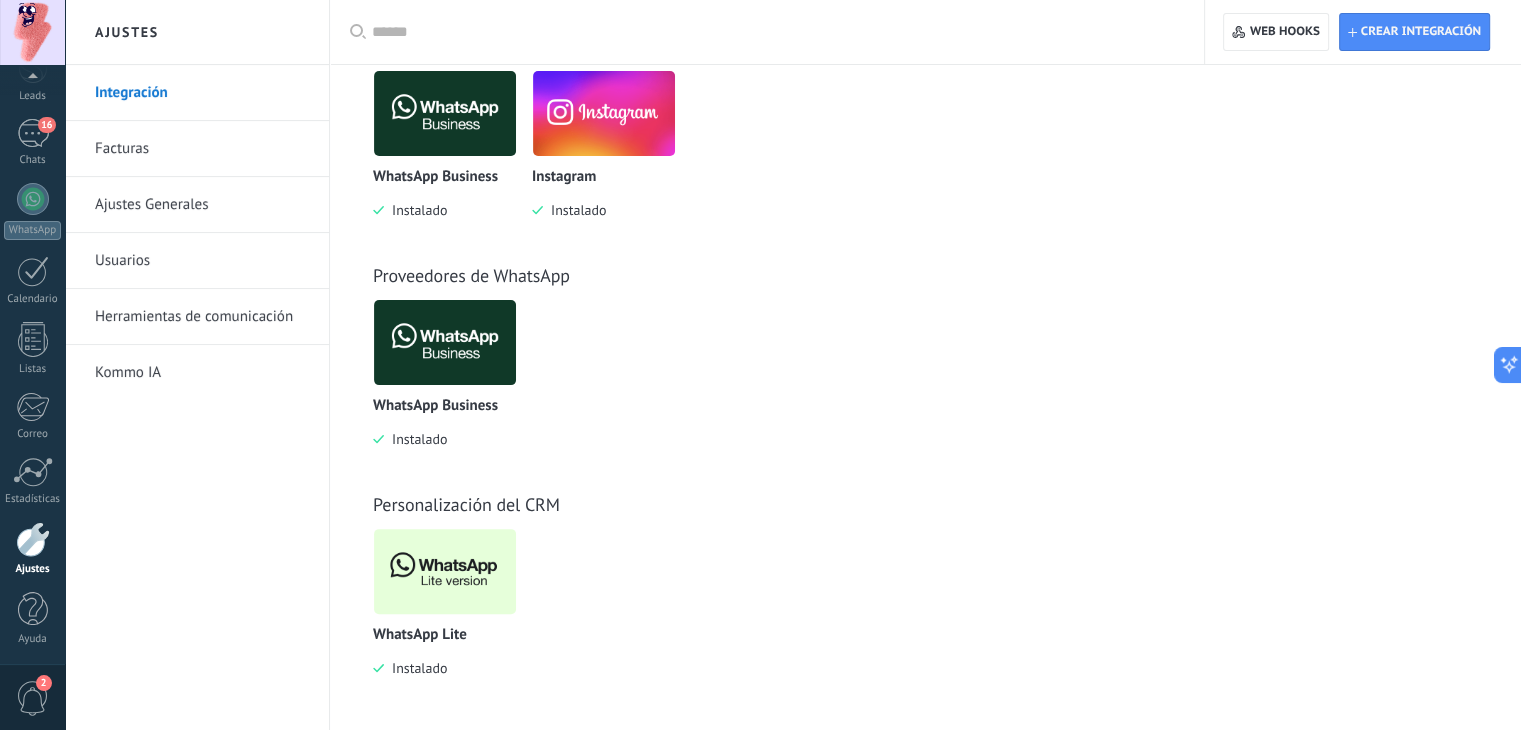 scroll, scrollTop: 446, scrollLeft: 0, axis: vertical 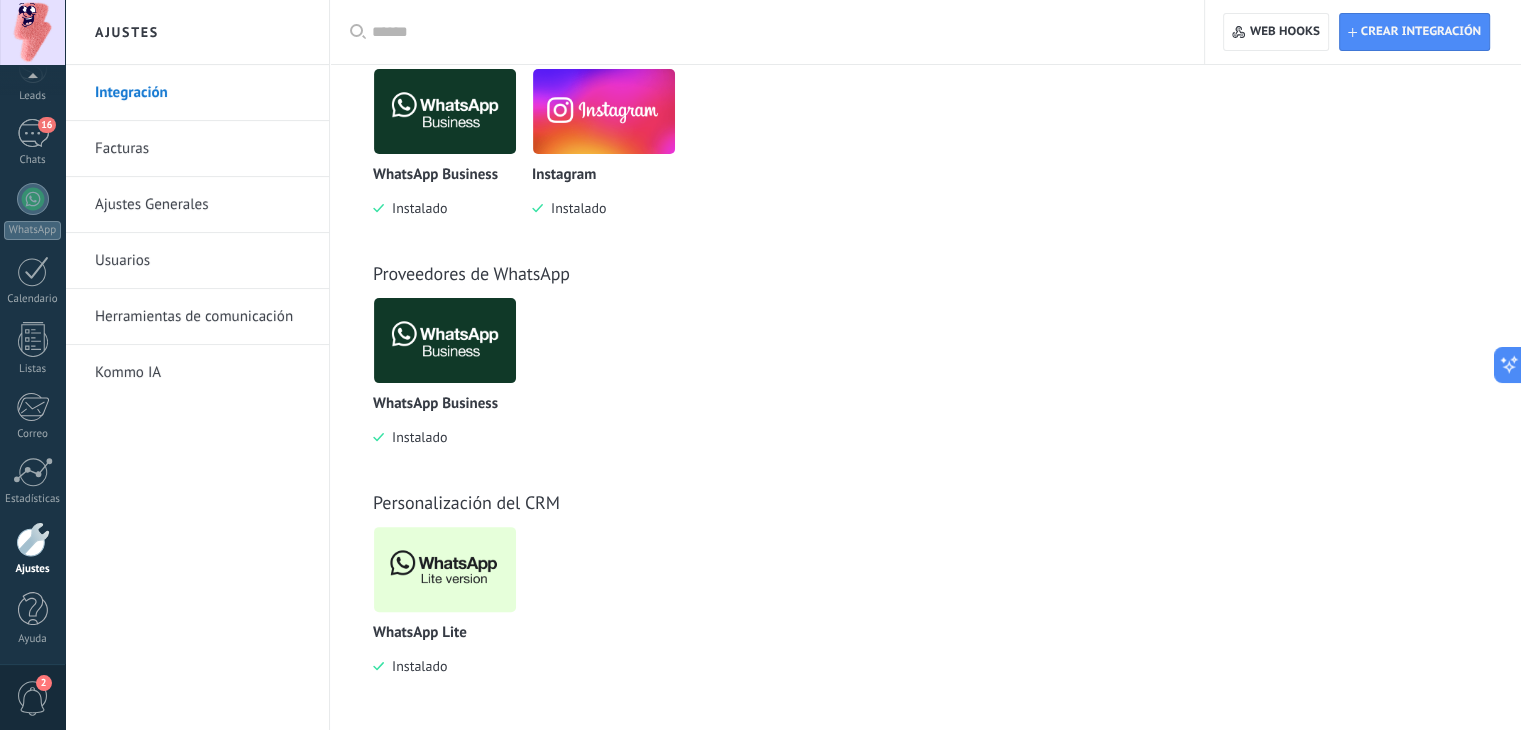 click at bounding box center [445, 569] 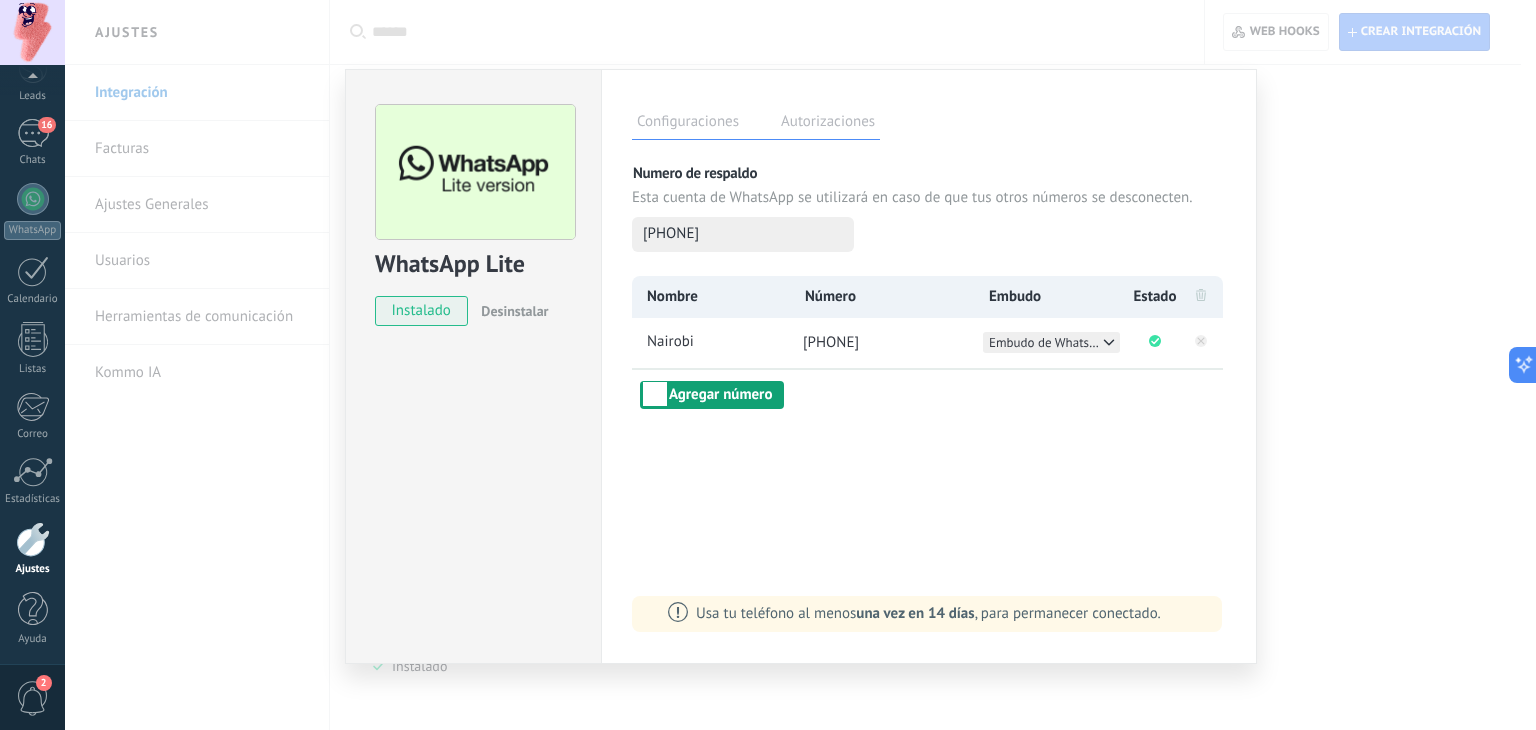 click on "Agregar número" at bounding box center (712, 395) 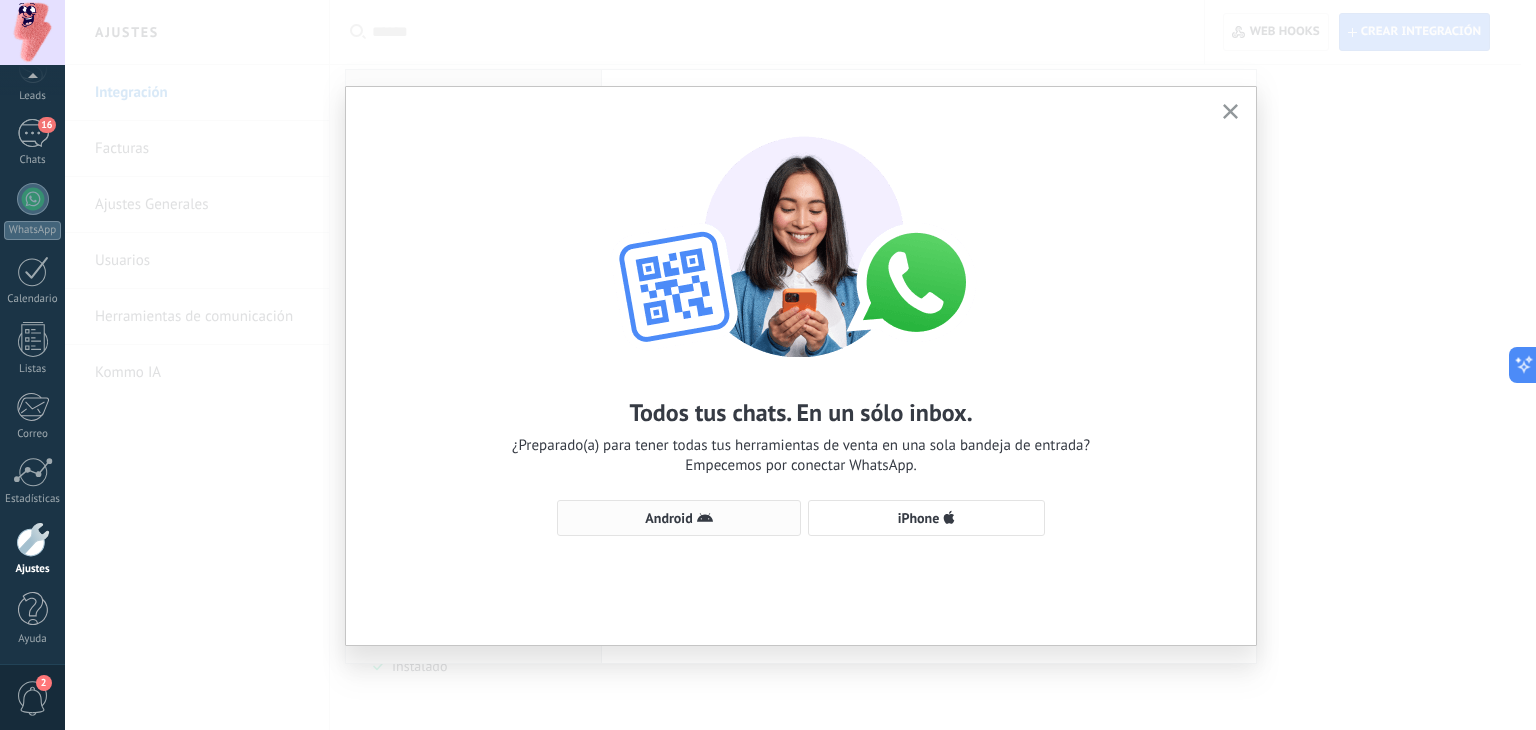 click at bounding box center (705, 517) 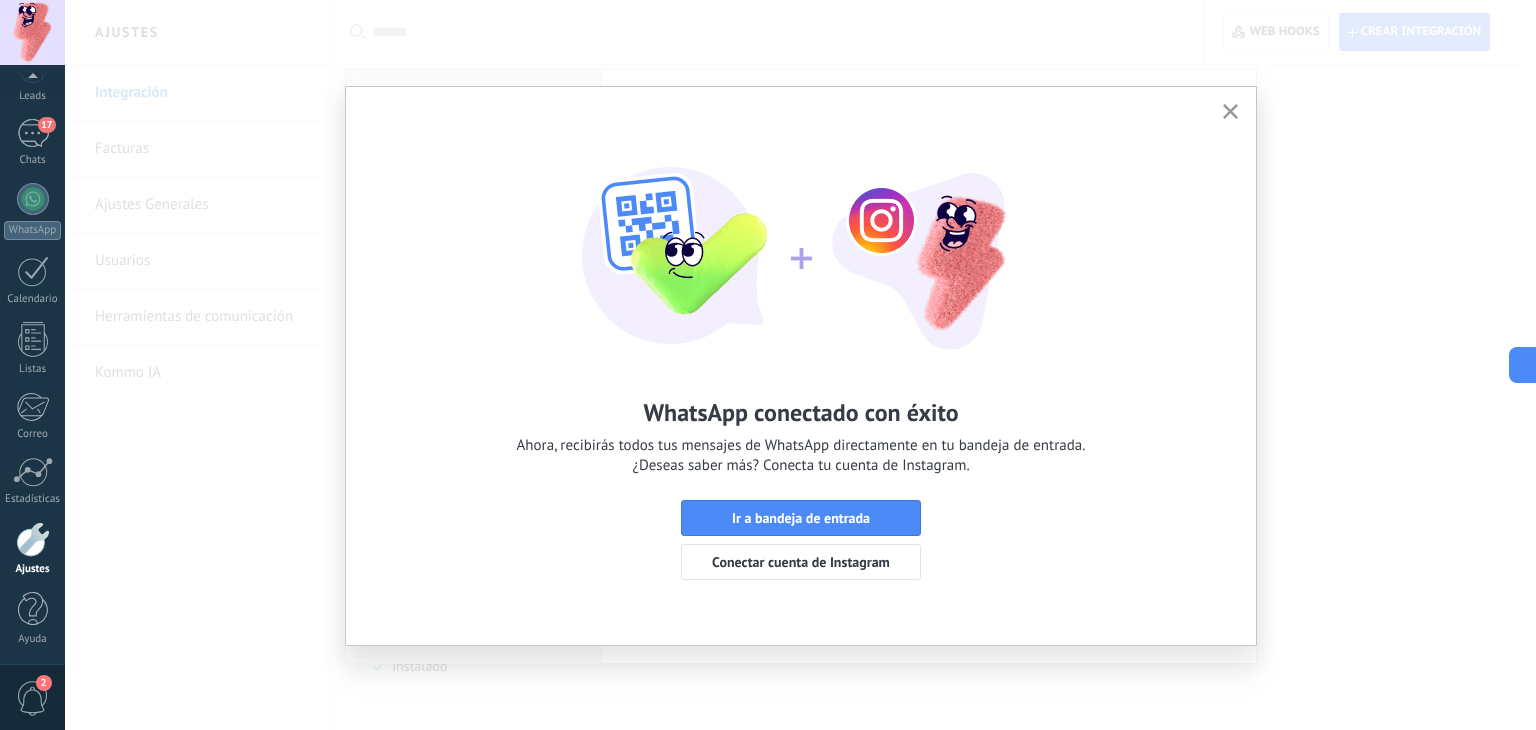 click at bounding box center [1230, 111] 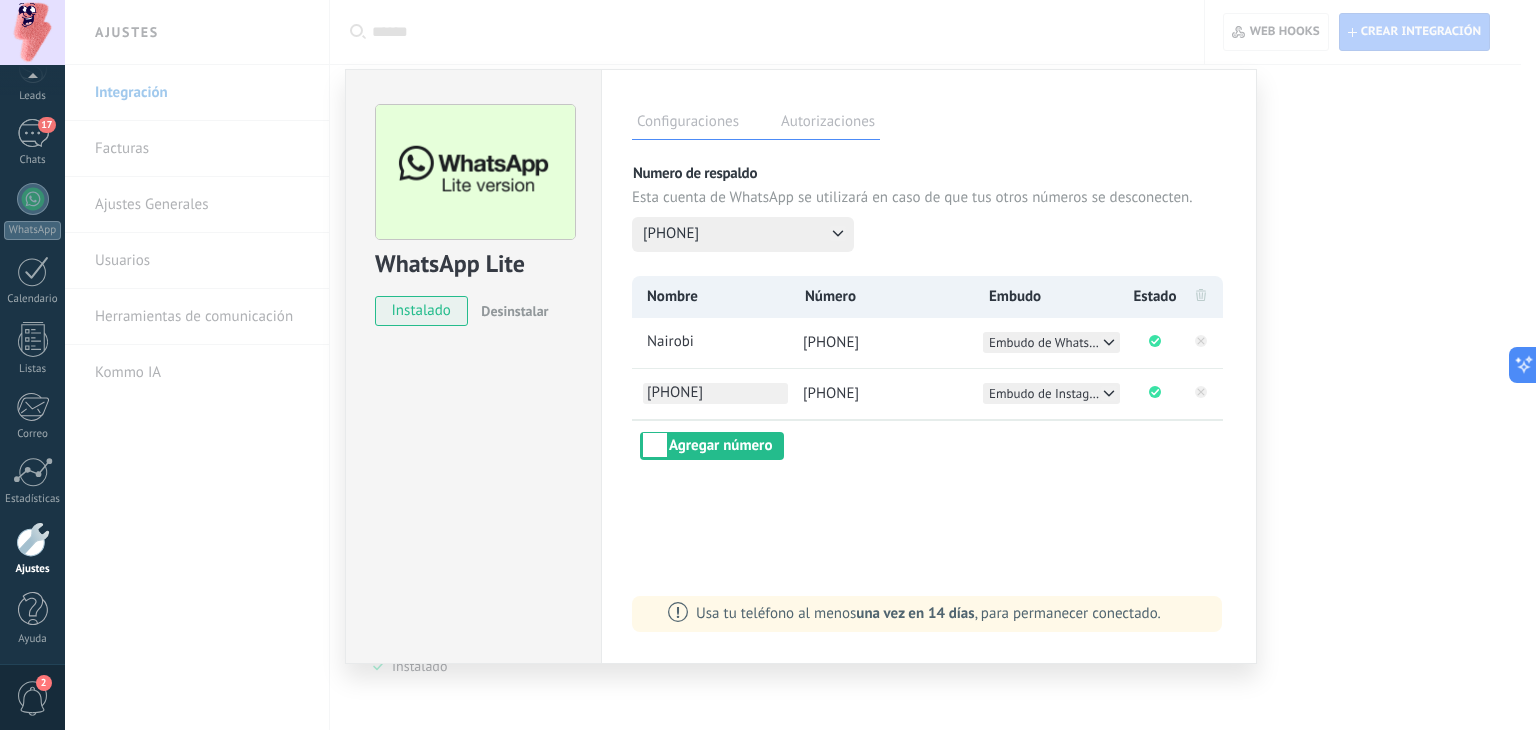 click on "[PHONE]" at bounding box center [715, 342] 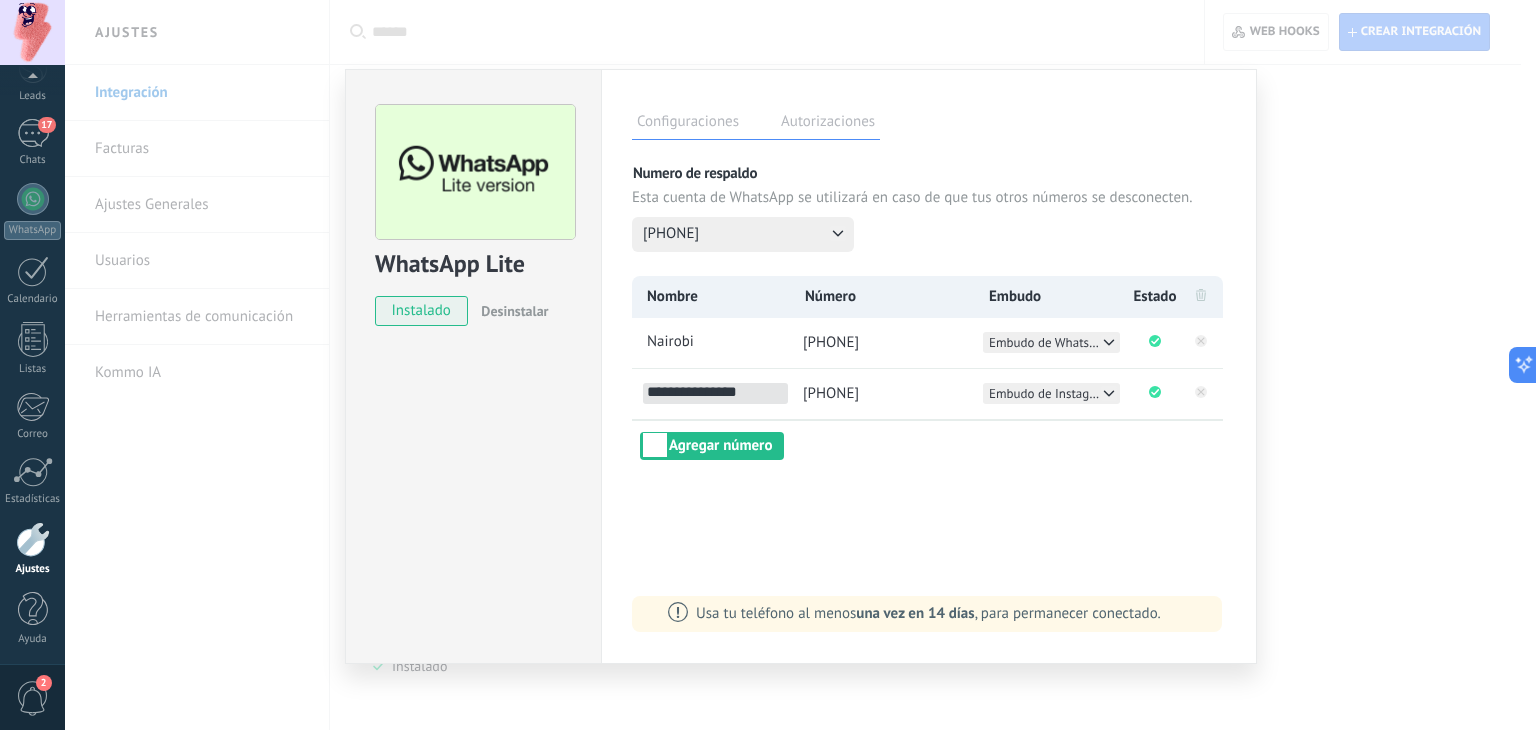 click on "**********" at bounding box center (715, 393) 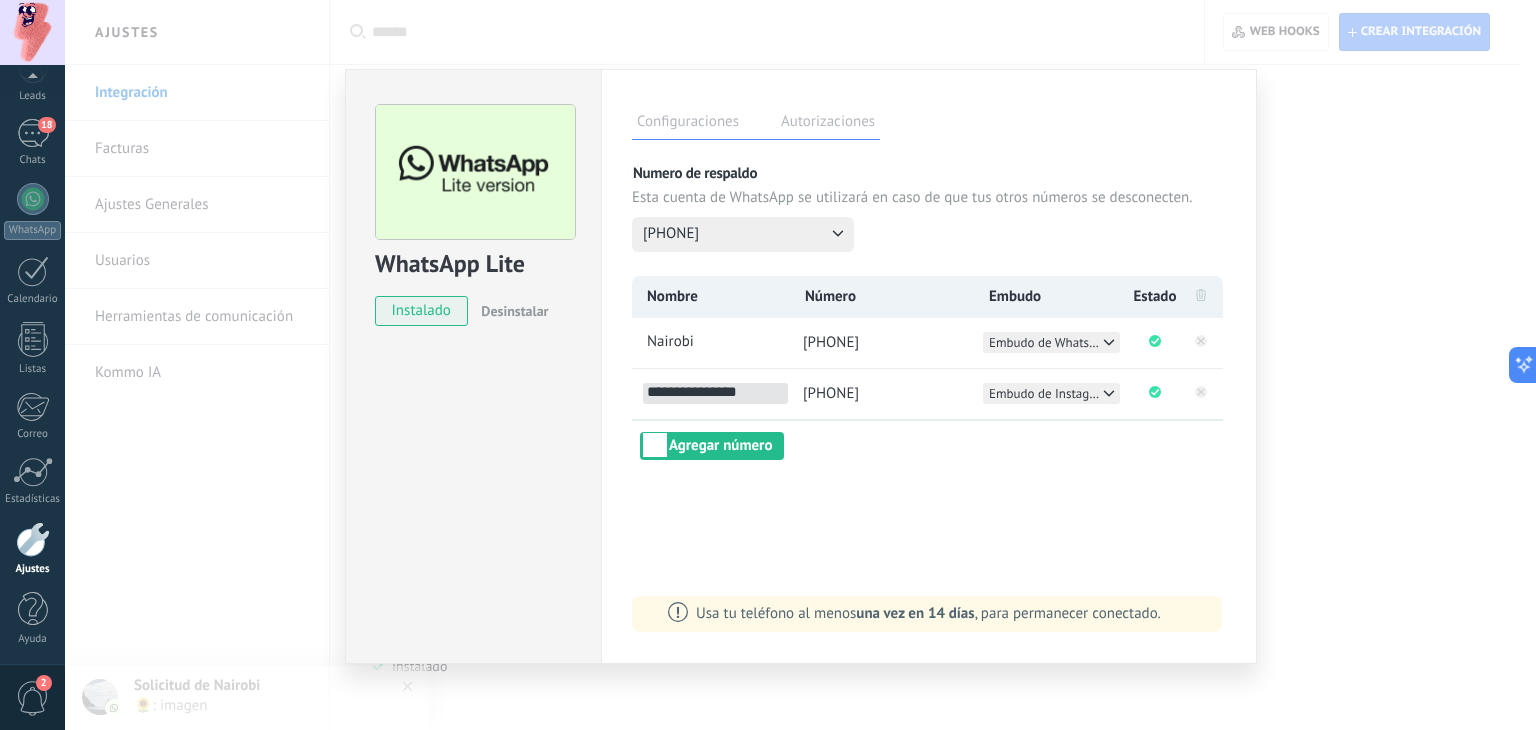 click on "**********" at bounding box center (715, 393) 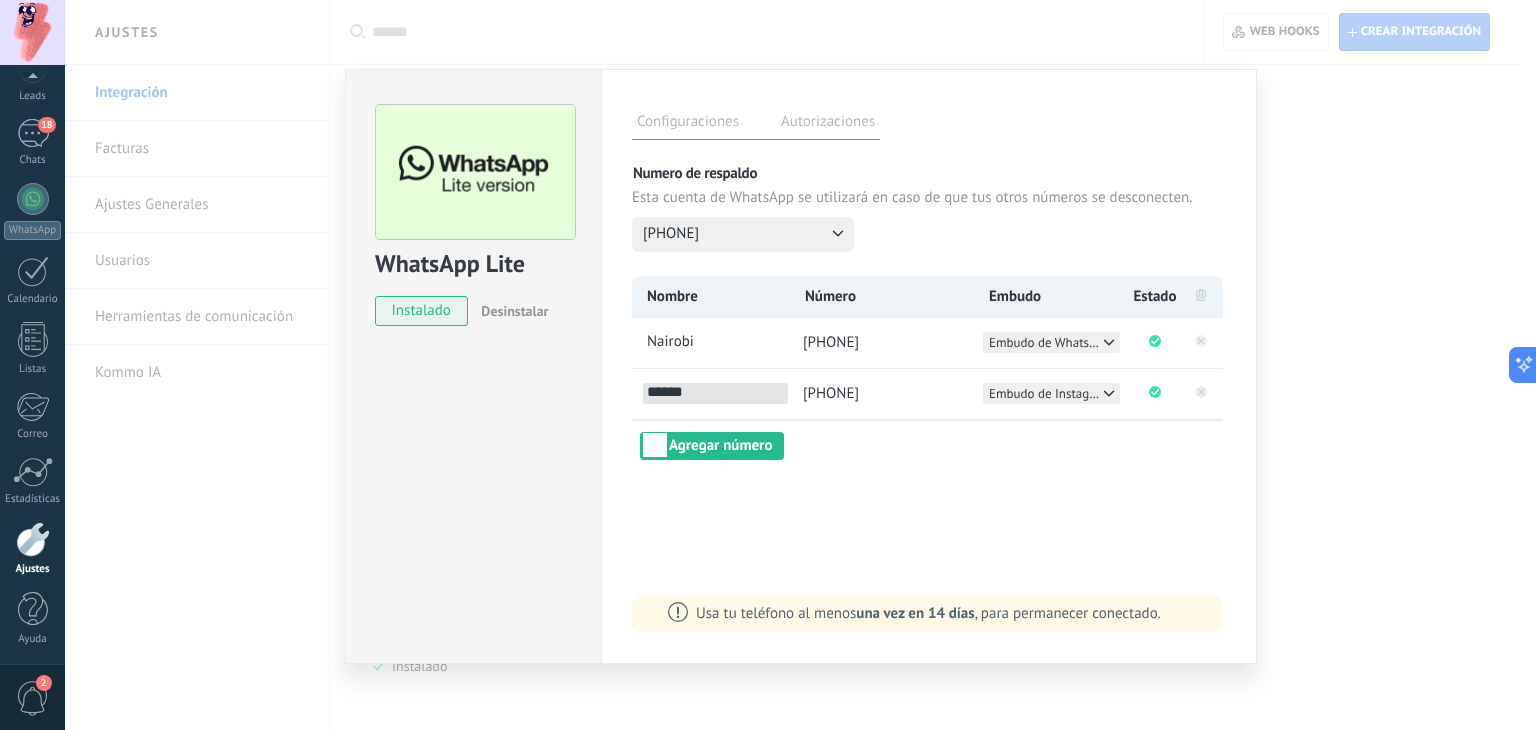 type on "******" 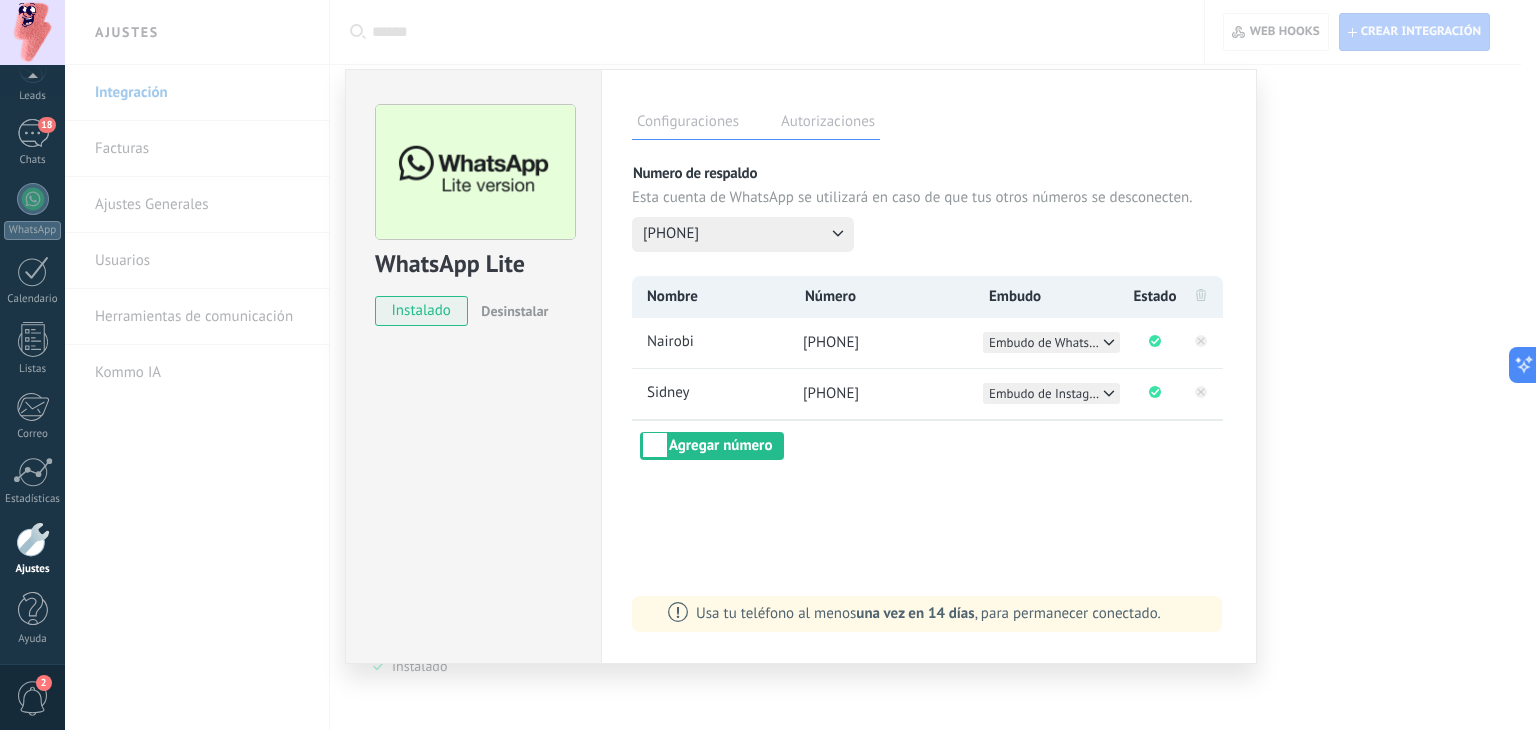 click on "Embudo de Instagram" at bounding box center [1052, 343] 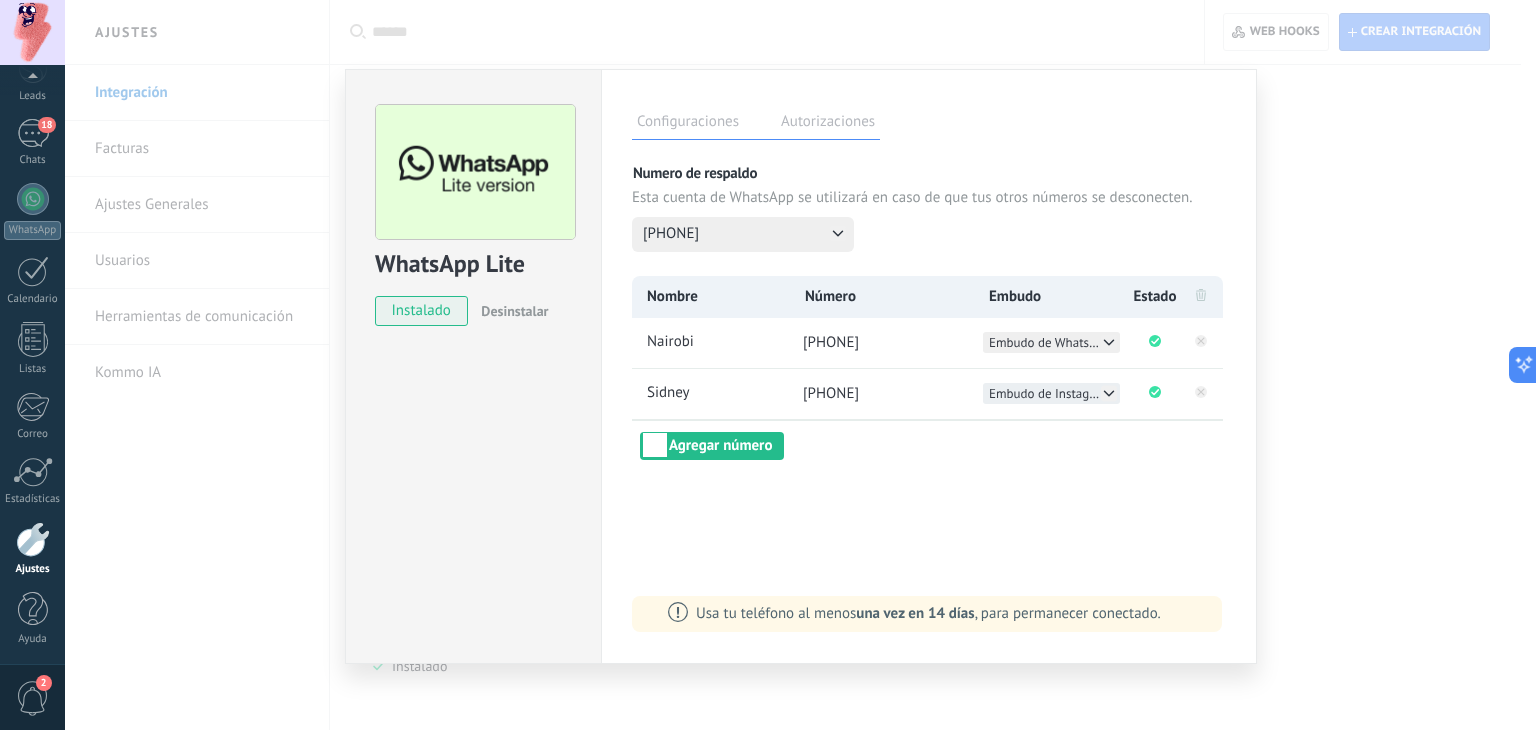 click on "Embudo de Instagram" at bounding box center (1045, 342) 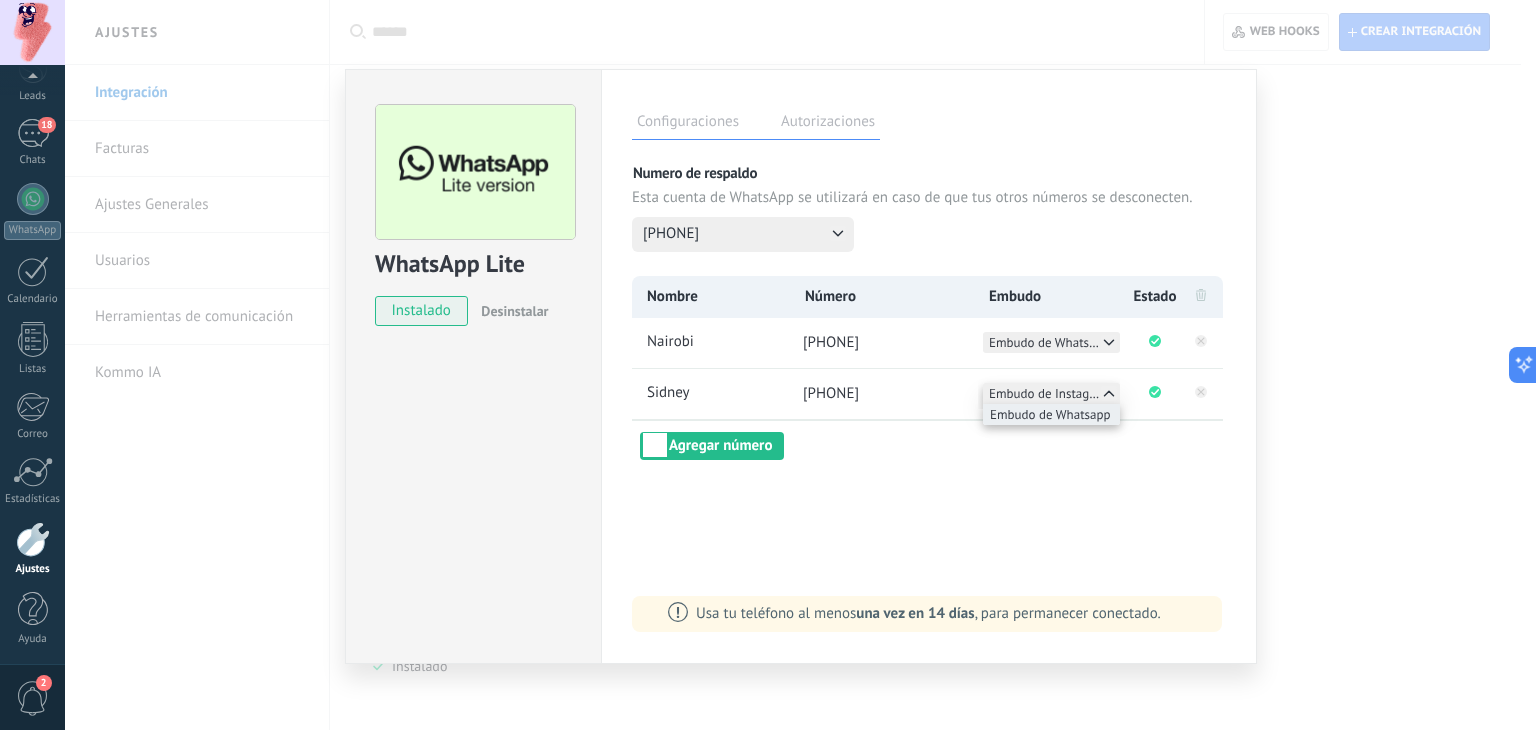 click on "Embudo de Whatsapp" at bounding box center (1050, 414) 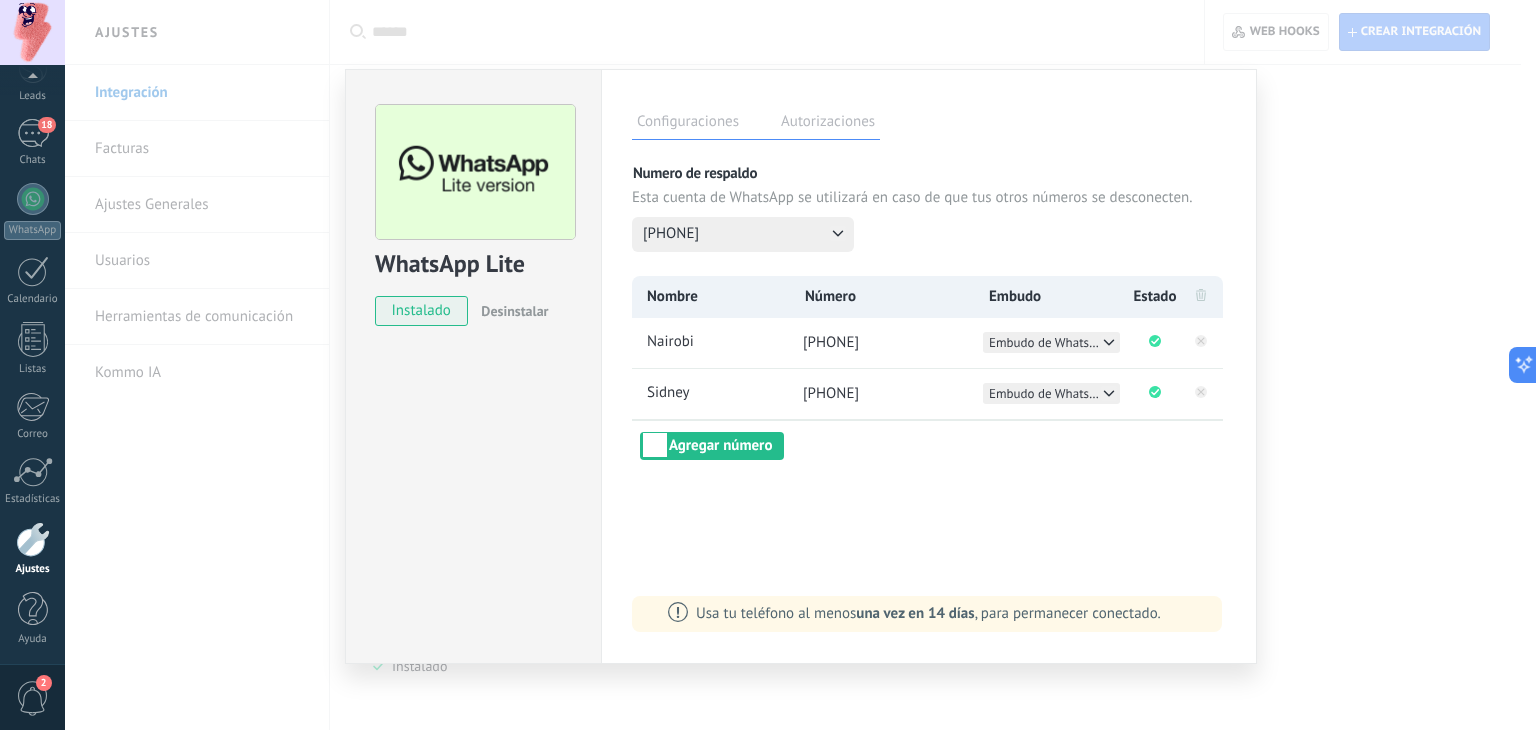click on "Esta cuenta de WhatsApp se utilizará en caso de que tus otros números se desconecten.   [PHONE] Nombre Número Embudo Estado [CITY] [PHONE]" at bounding box center (929, 366) 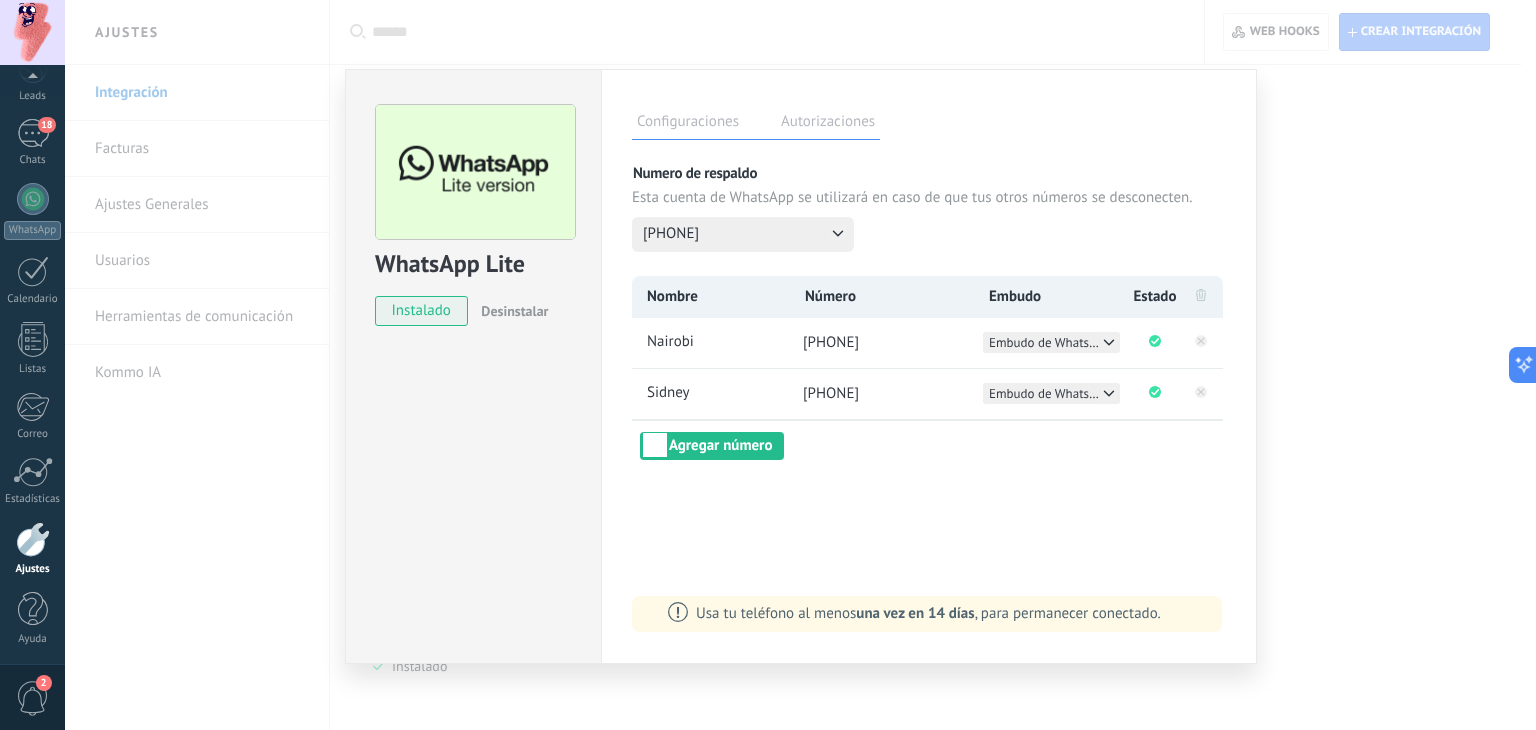 click on "Esta cuenta de WhatsApp se utilizará en caso de que tus otros números se desconecten.   [PHONE] Nombre Número Embudo" at bounding box center (800, 365) 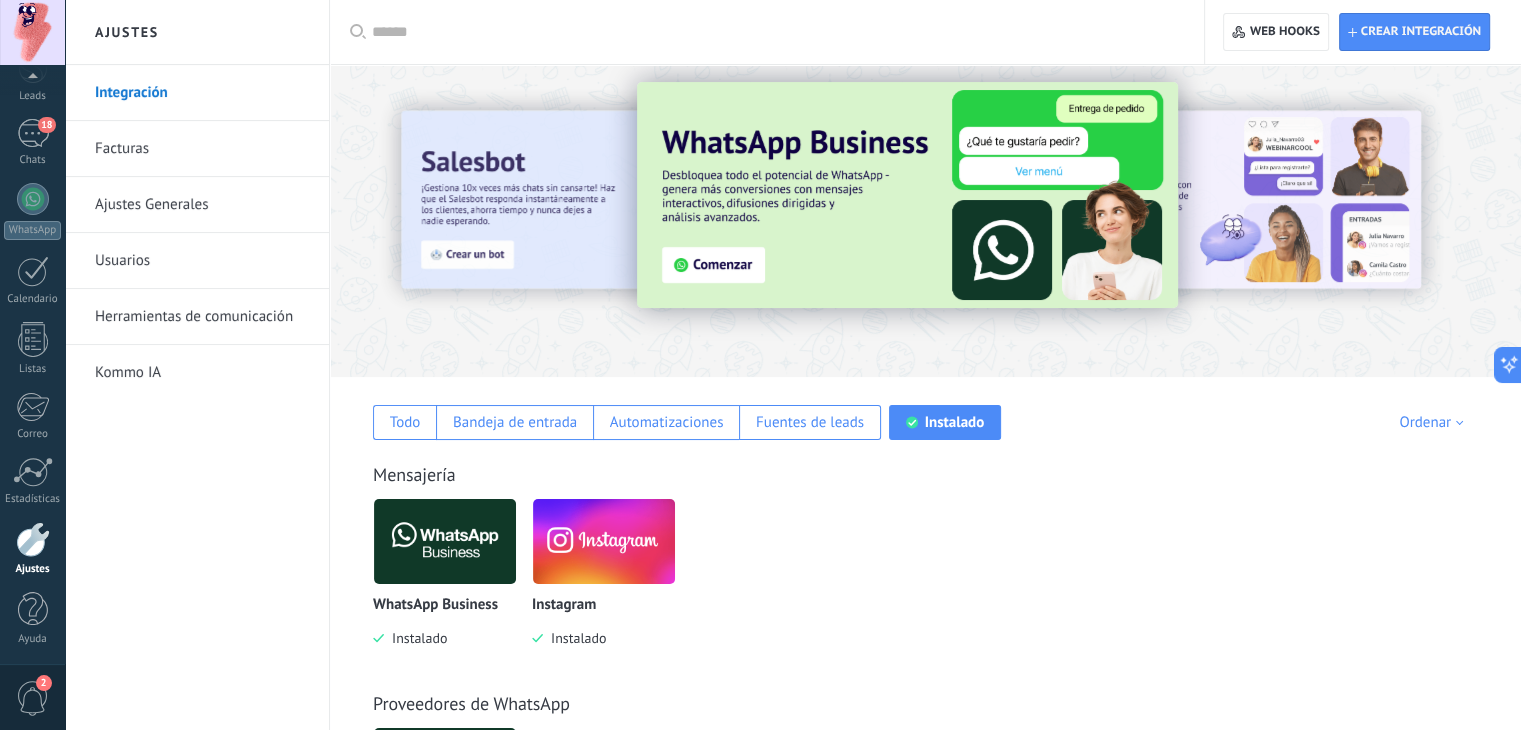 scroll, scrollTop: 0, scrollLeft: 0, axis: both 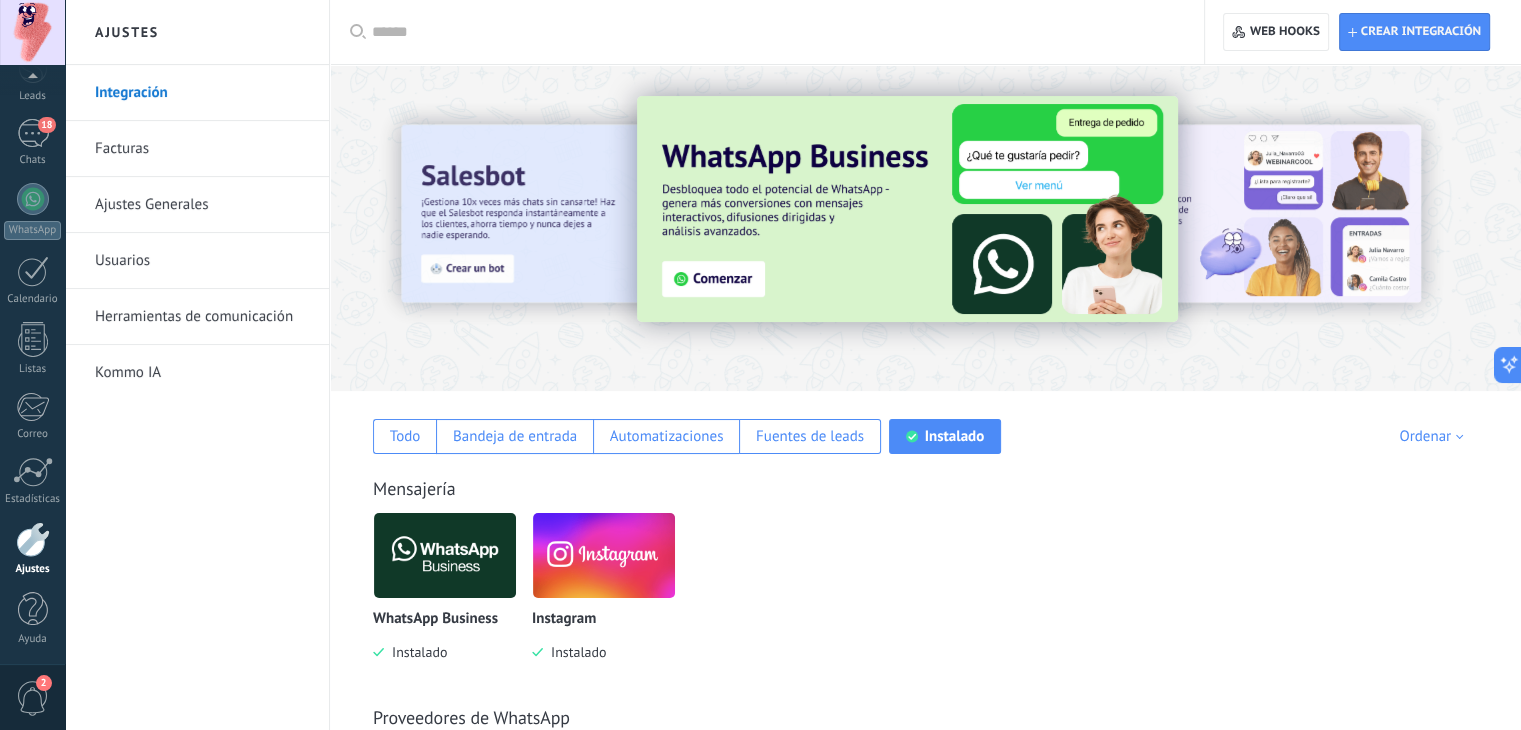 click on "Panel
Leads
18
Chats
WhatsApp
Clientes" at bounding box center (32, 324) 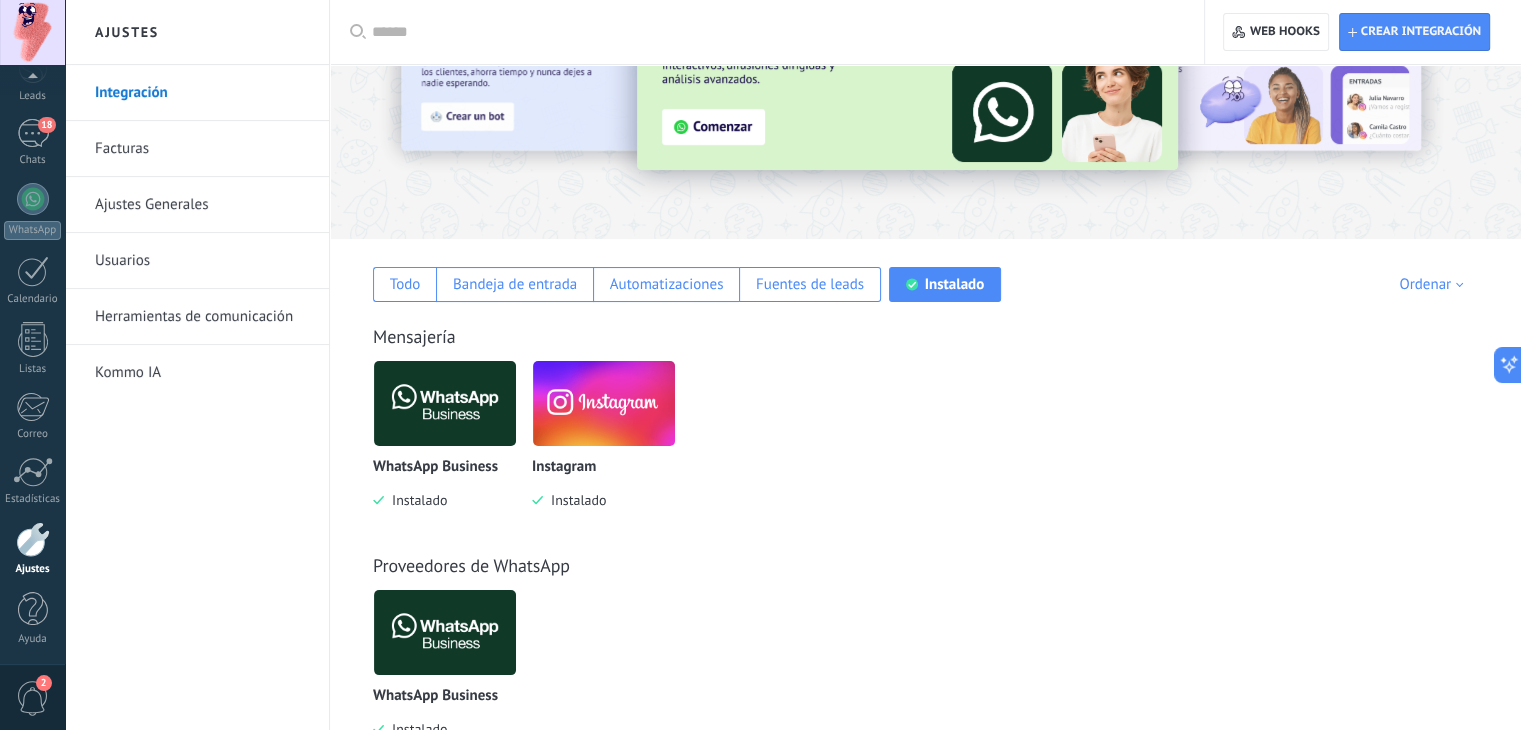 scroll, scrollTop: 200, scrollLeft: 0, axis: vertical 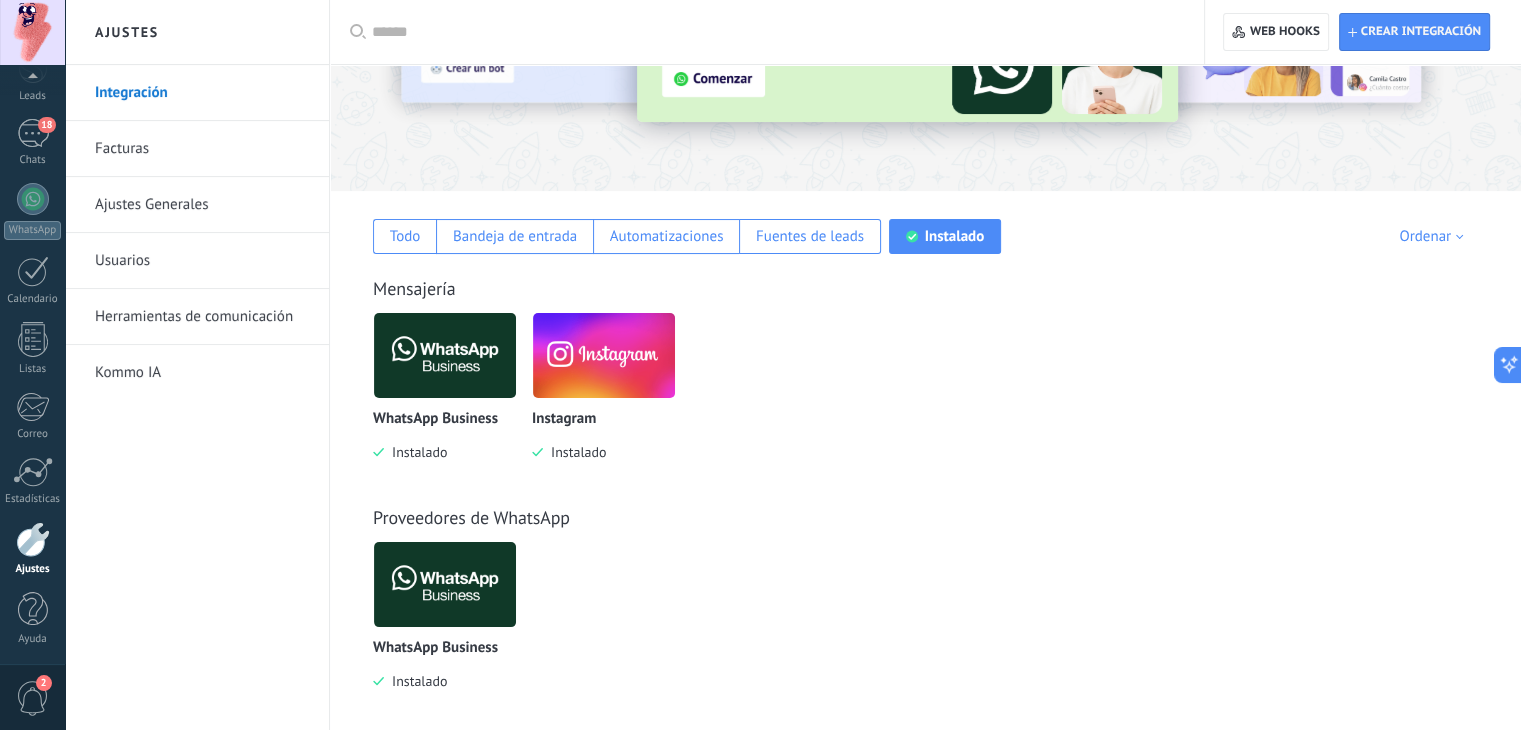 click at bounding box center [33, 539] 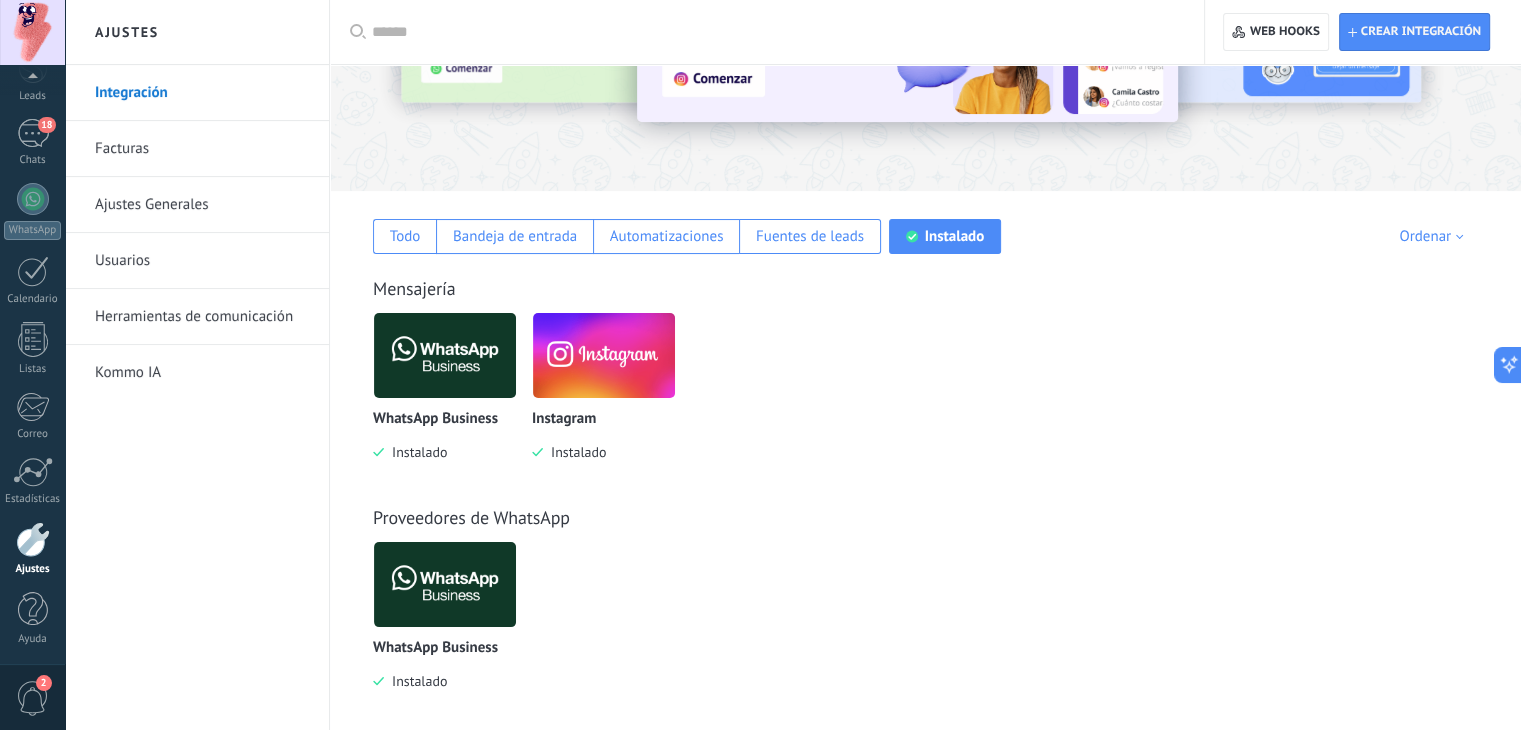 click on "Herramientas de comunicación" at bounding box center (202, 317) 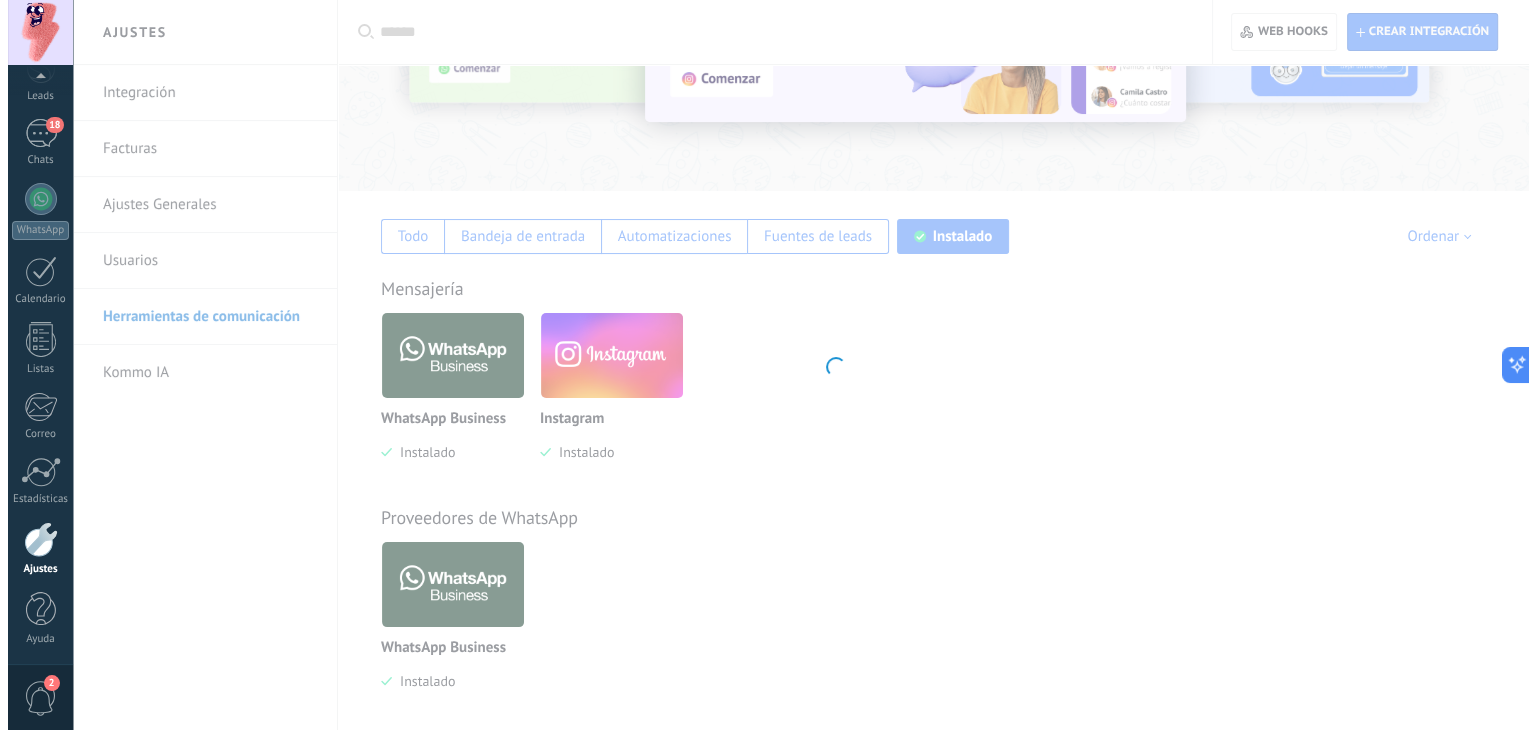 scroll, scrollTop: 0, scrollLeft: 0, axis: both 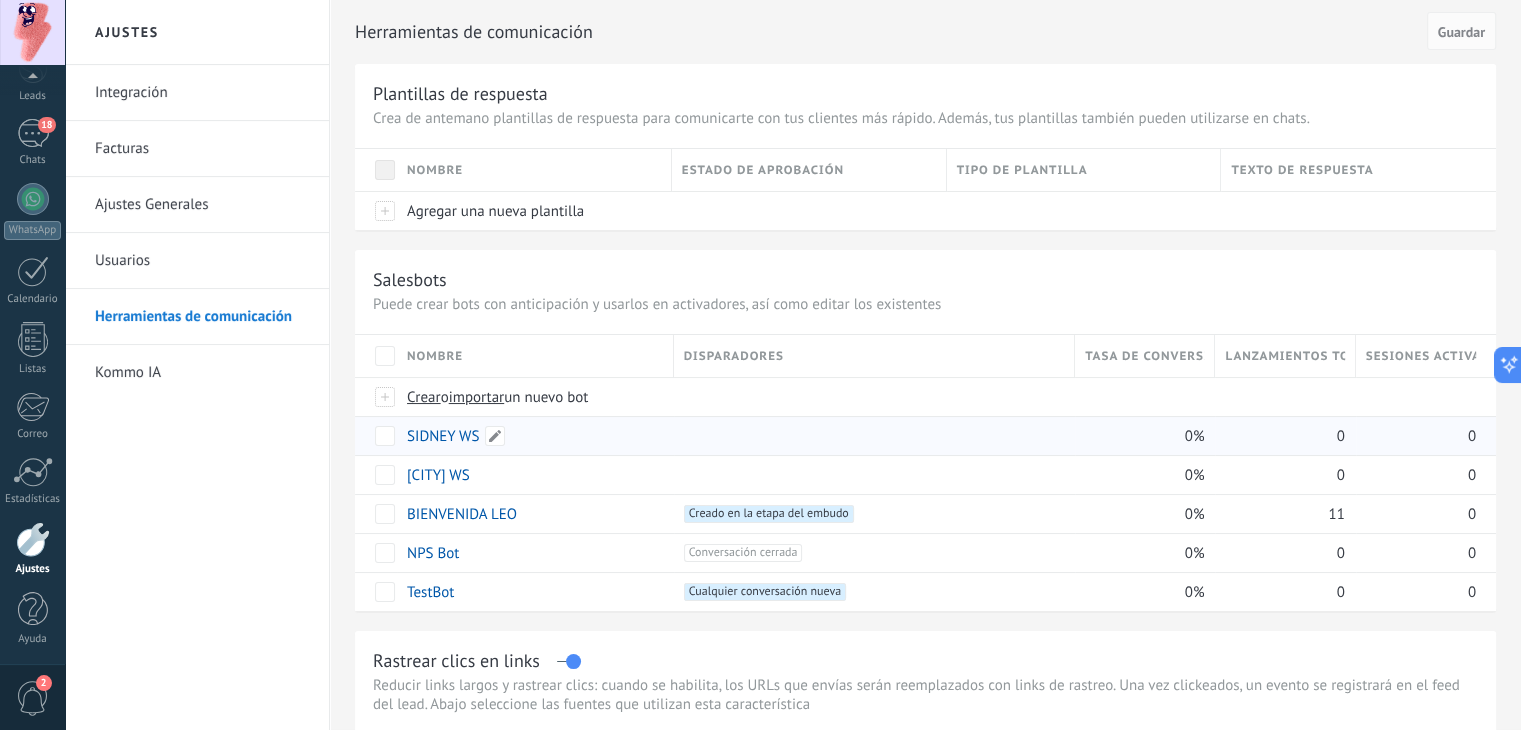 click on "SIDNEY WS" at bounding box center (443, 436) 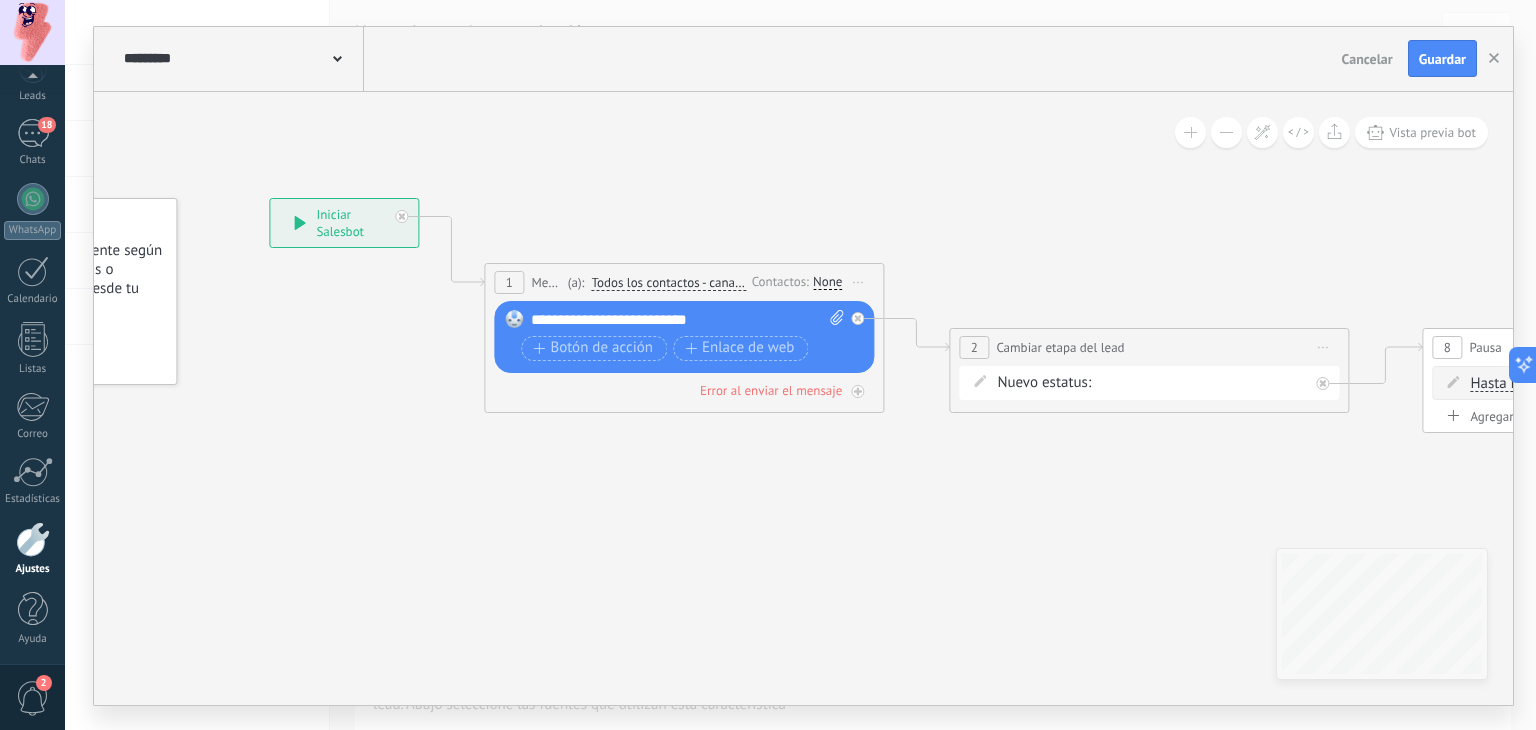 drag, startPoint x: 1188, startPoint y: 236, endPoint x: 915, endPoint y: 261, distance: 274.1423 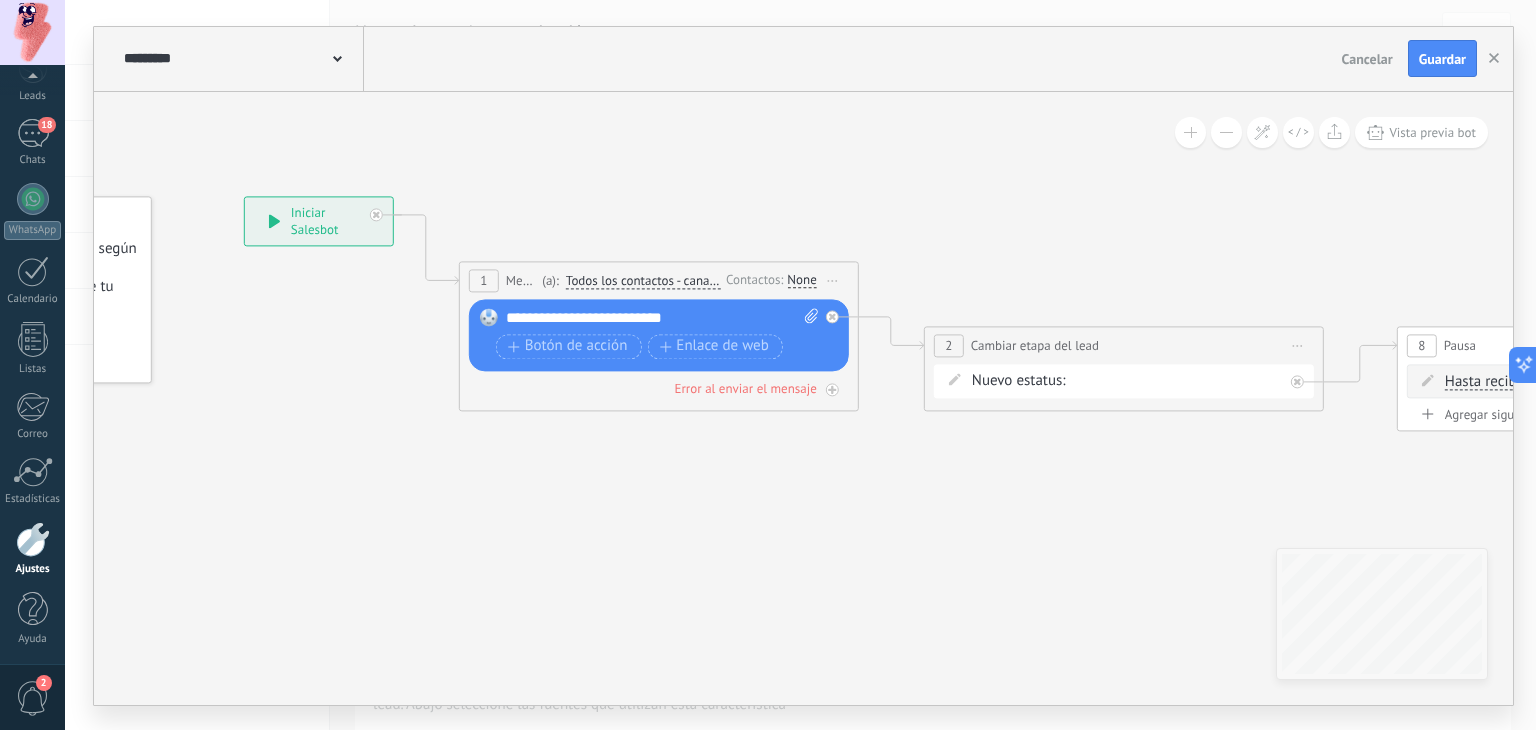 click on "None" at bounding box center (801, 281) 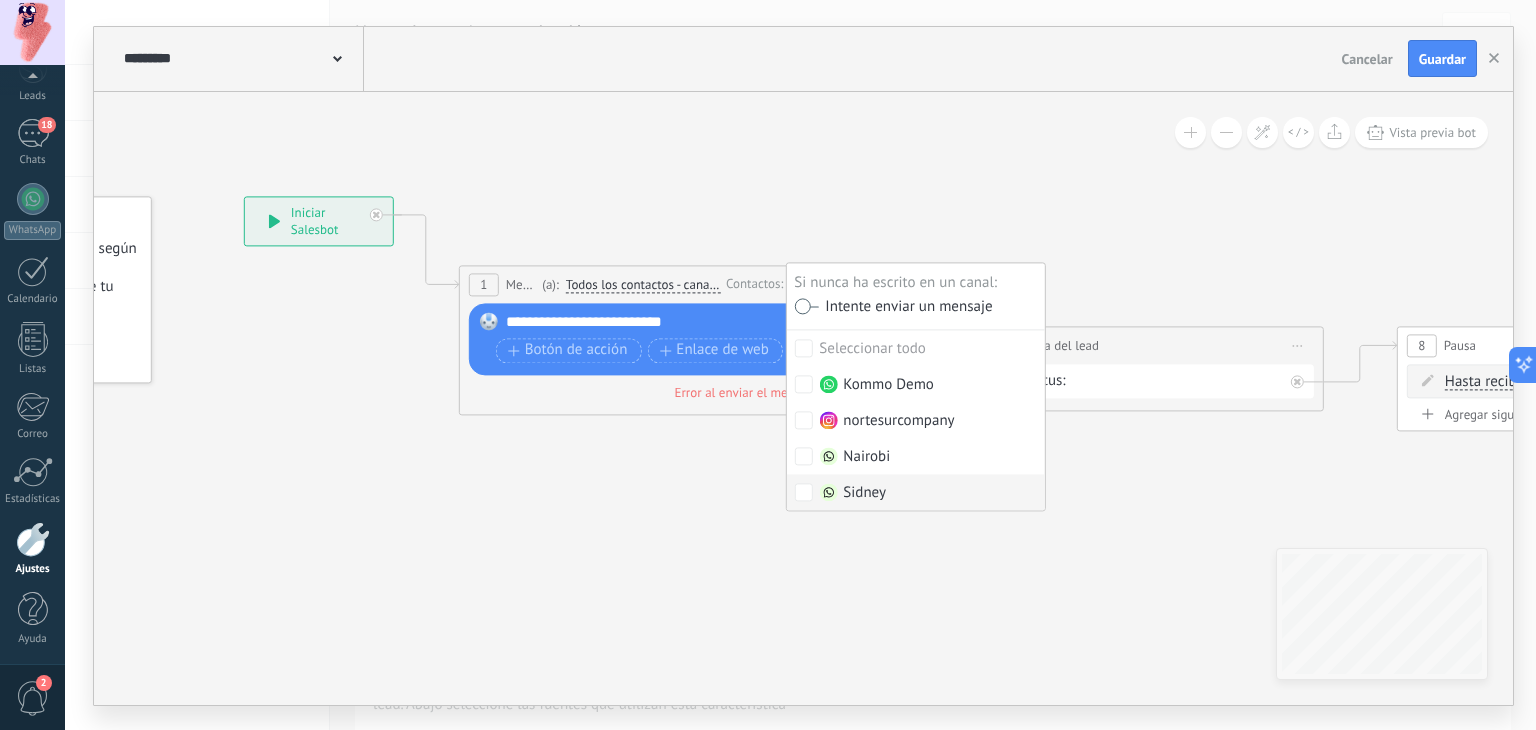 click on "Sidney" at bounding box center (876, 386) 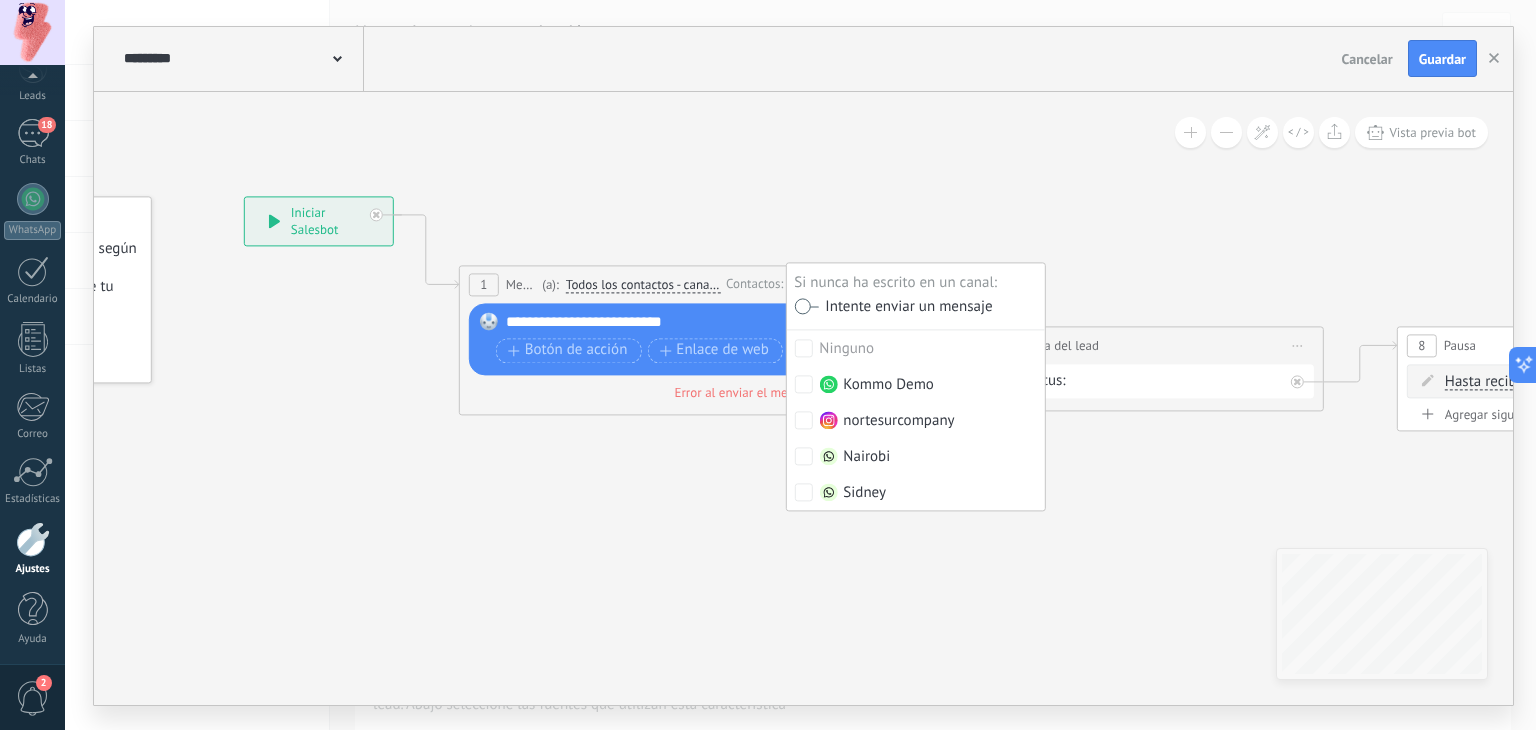 drag, startPoint x: 1074, startPoint y: 537, endPoint x: 1060, endPoint y: 533, distance: 14.56022 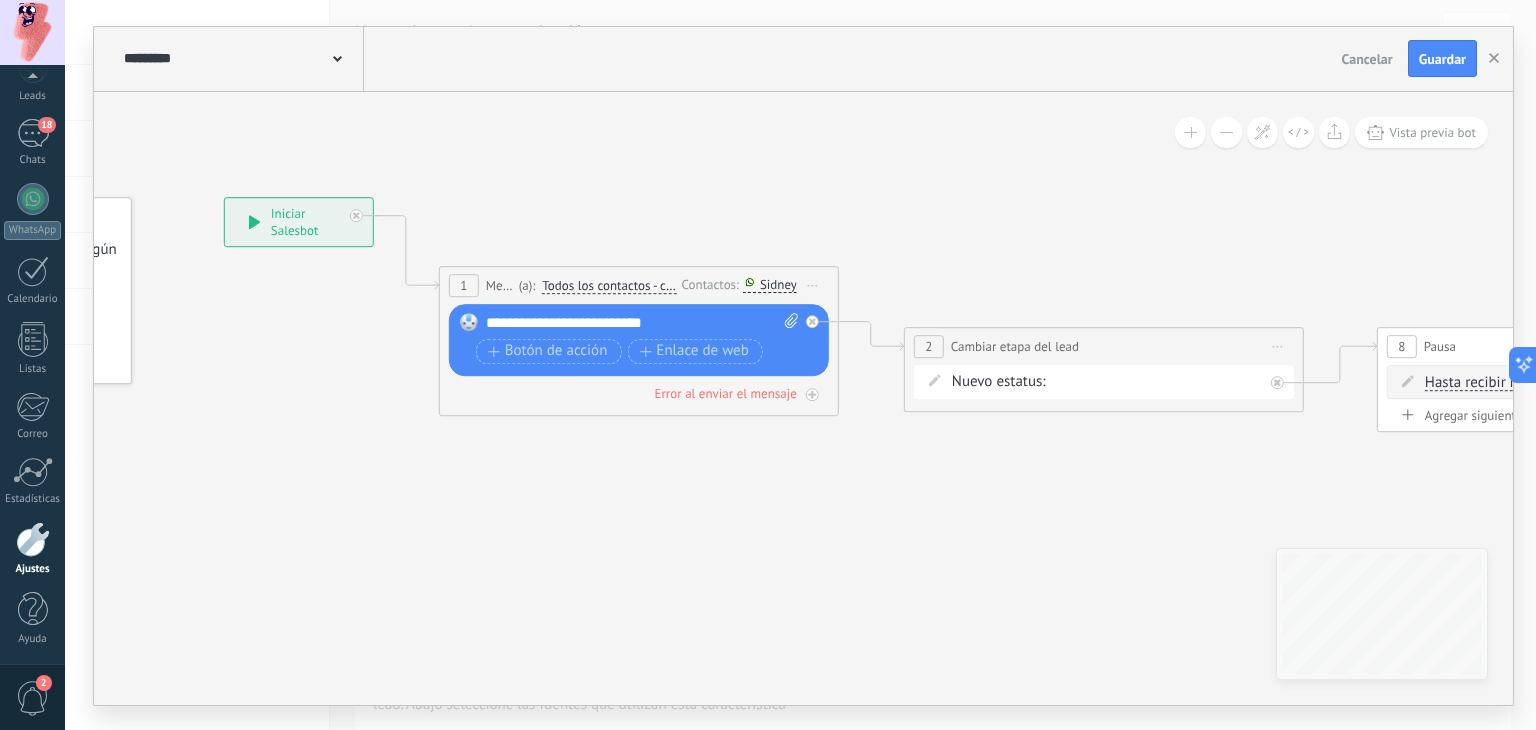 drag, startPoint x: 1132, startPoint y: 536, endPoint x: 597, endPoint y: 527, distance: 535.0757 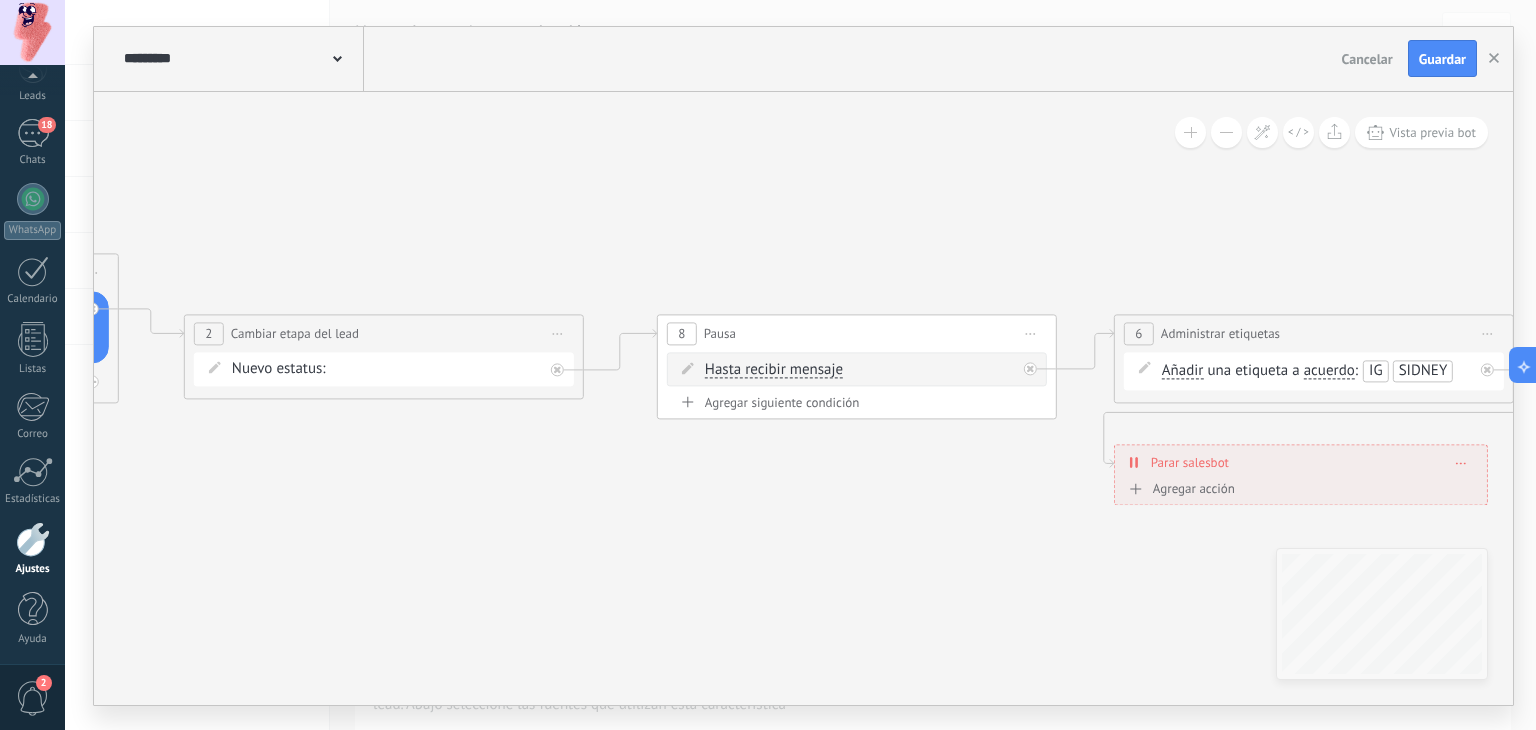 drag, startPoint x: 1045, startPoint y: 480, endPoint x: 788, endPoint y: 476, distance: 257.03113 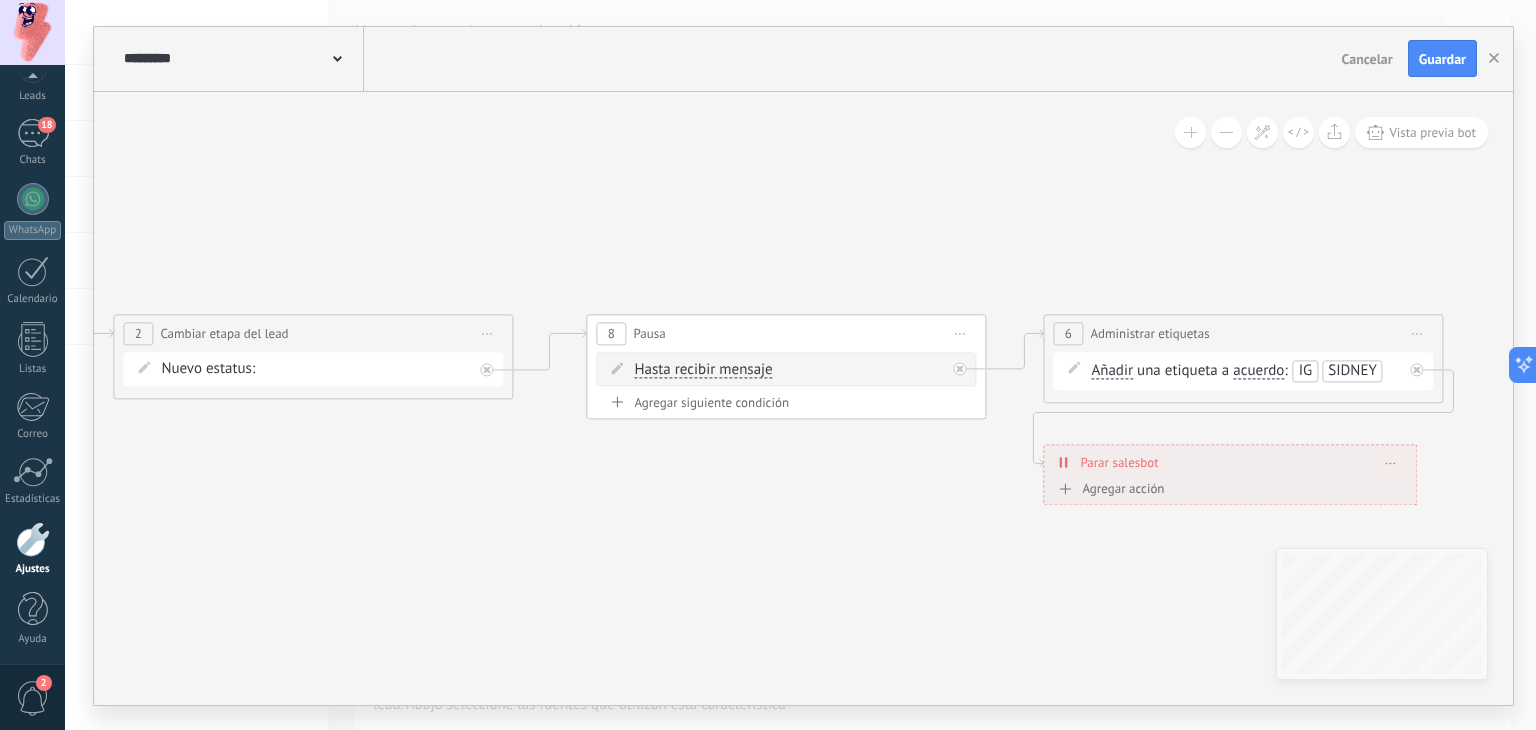 click on "whatsapp sin respuesta Pedido enviado – ganado Pedido cancelado – perdido" at bounding box center (0, 0) 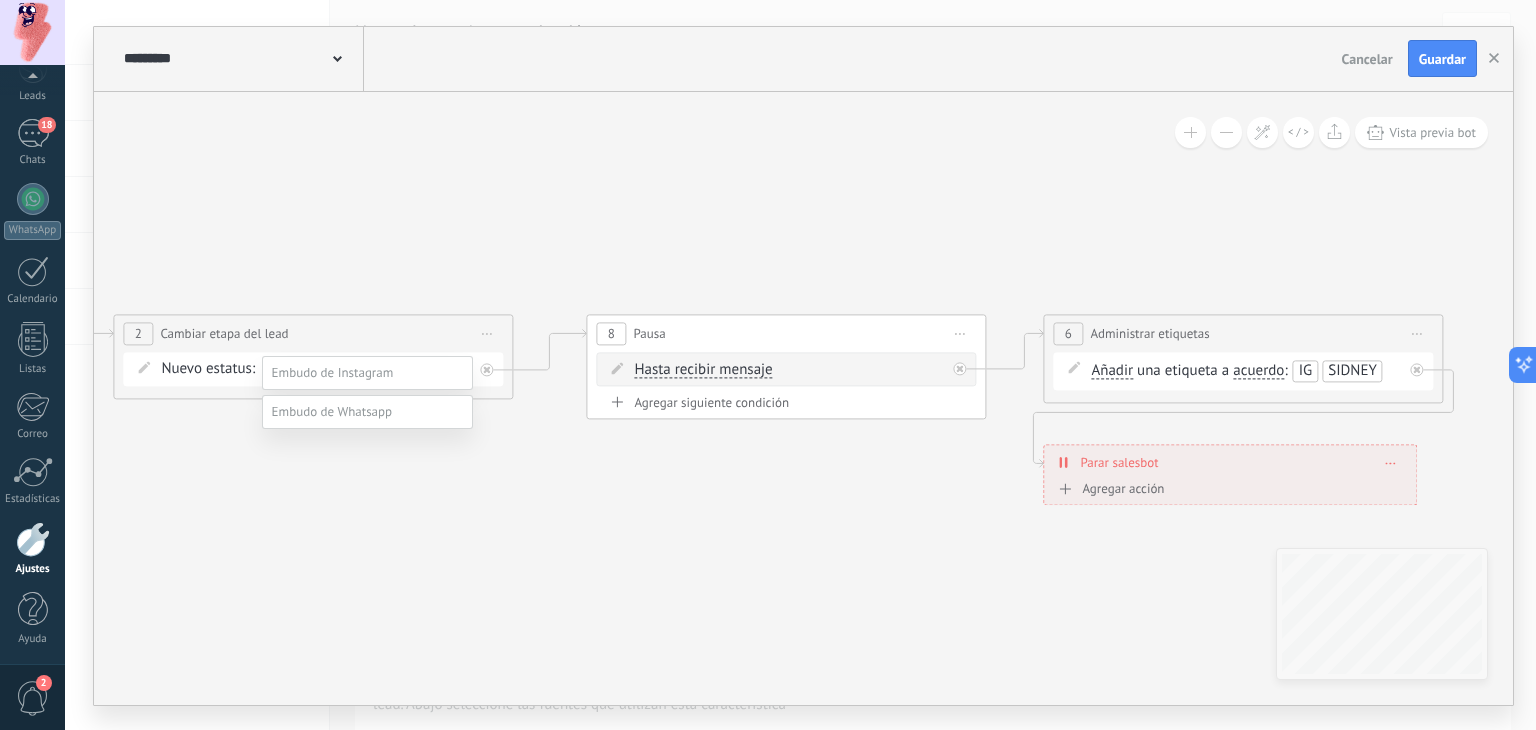 click at bounding box center [332, 411] 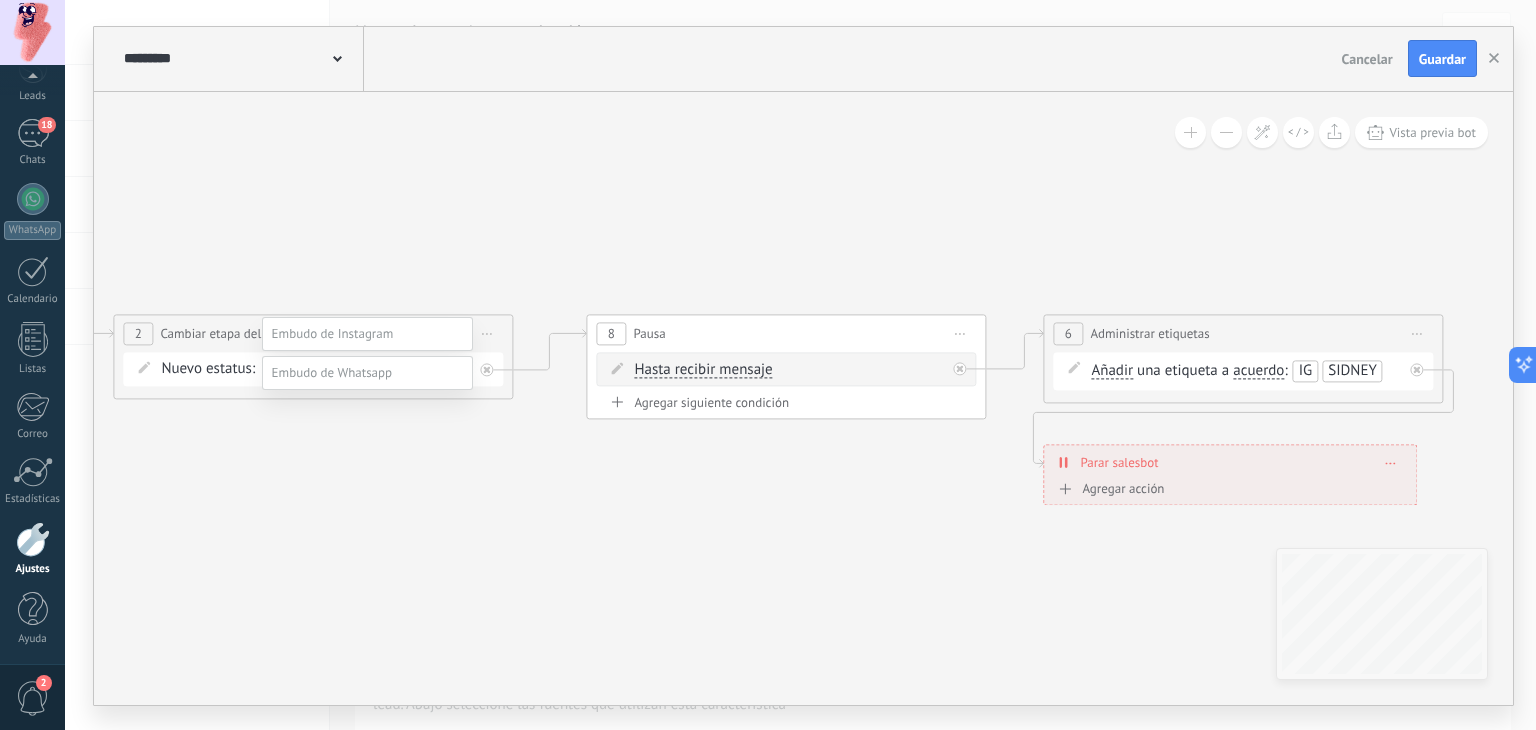 click on "sidney ws" at bounding box center (0, 0) 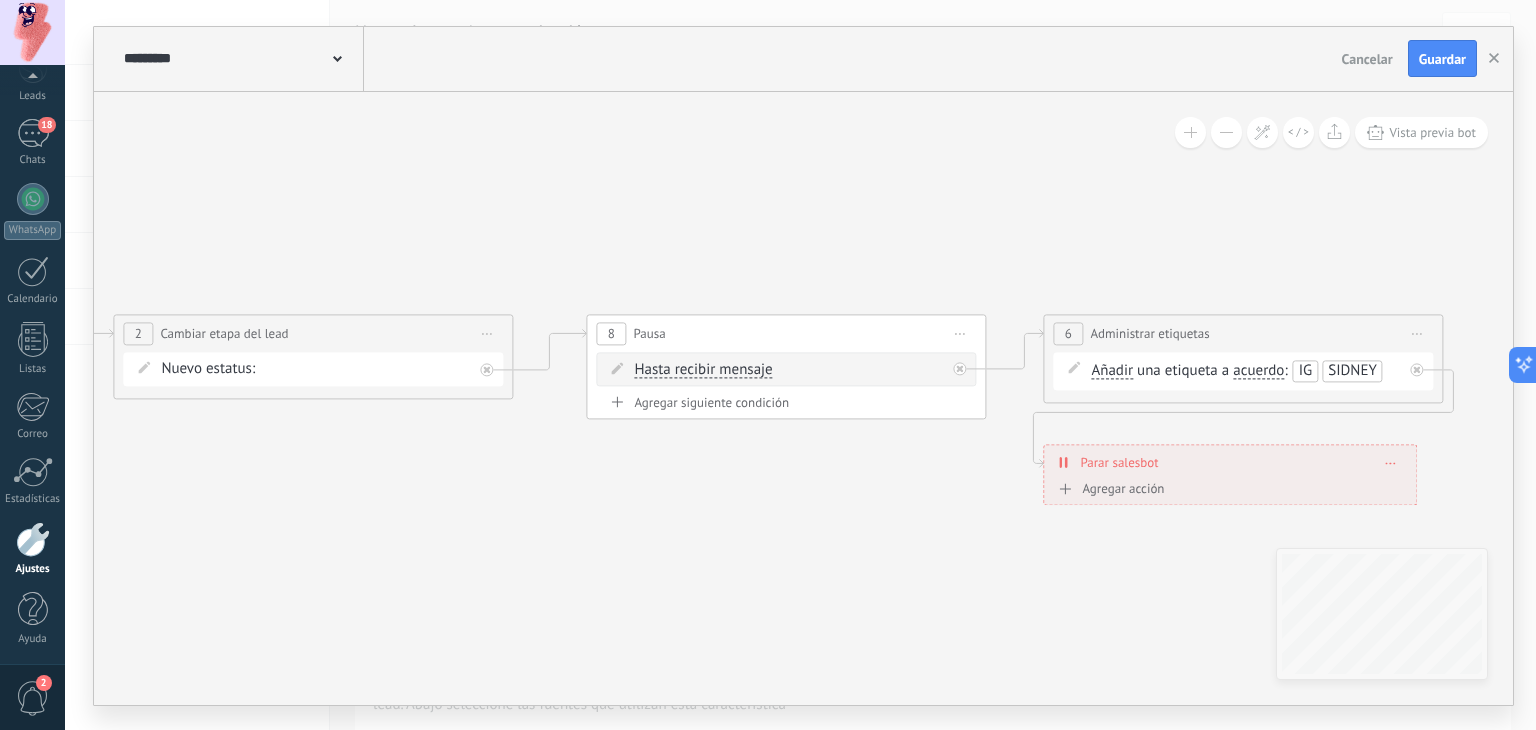 scroll, scrollTop: 0, scrollLeft: 0, axis: both 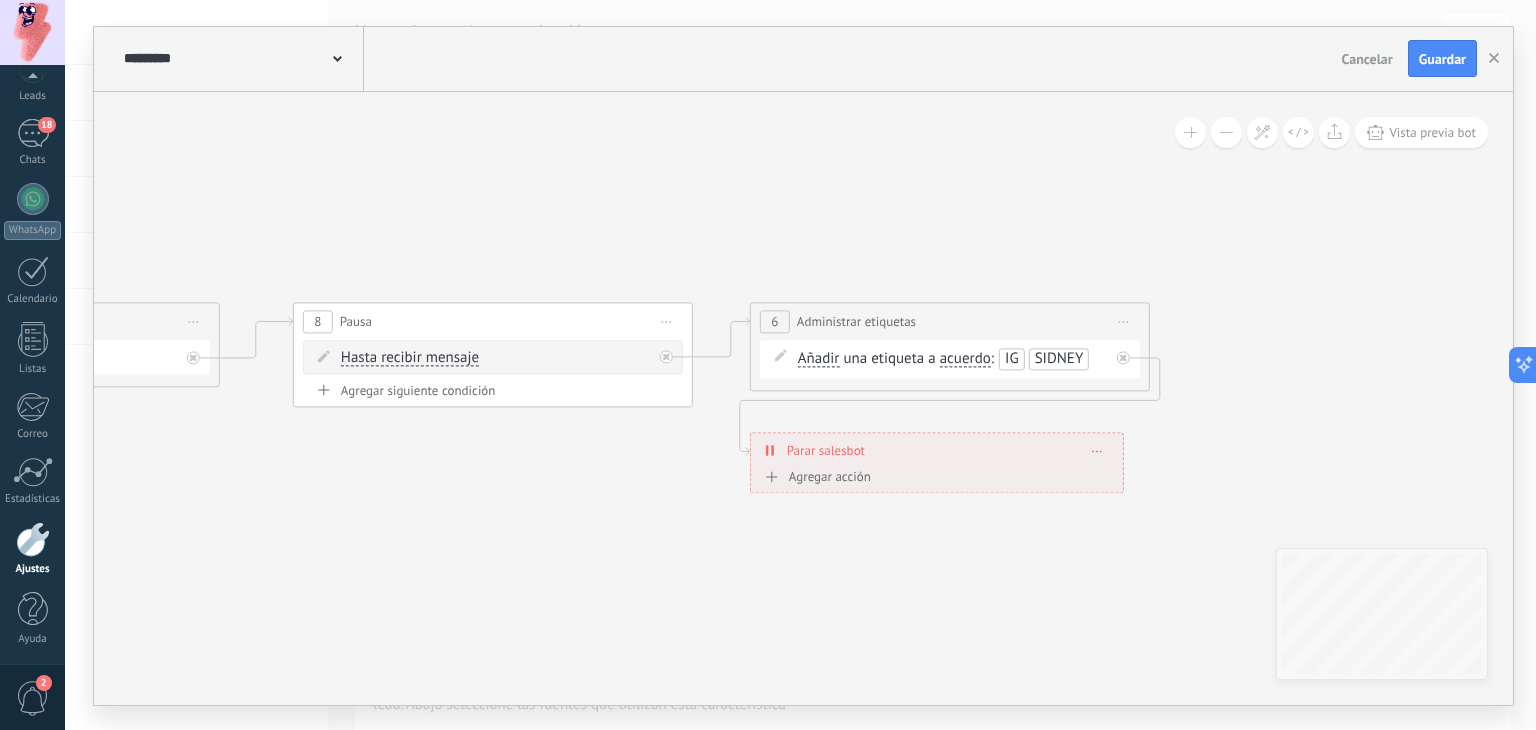 drag, startPoint x: 756, startPoint y: 509, endPoint x: 422, endPoint y: 487, distance: 334.72375 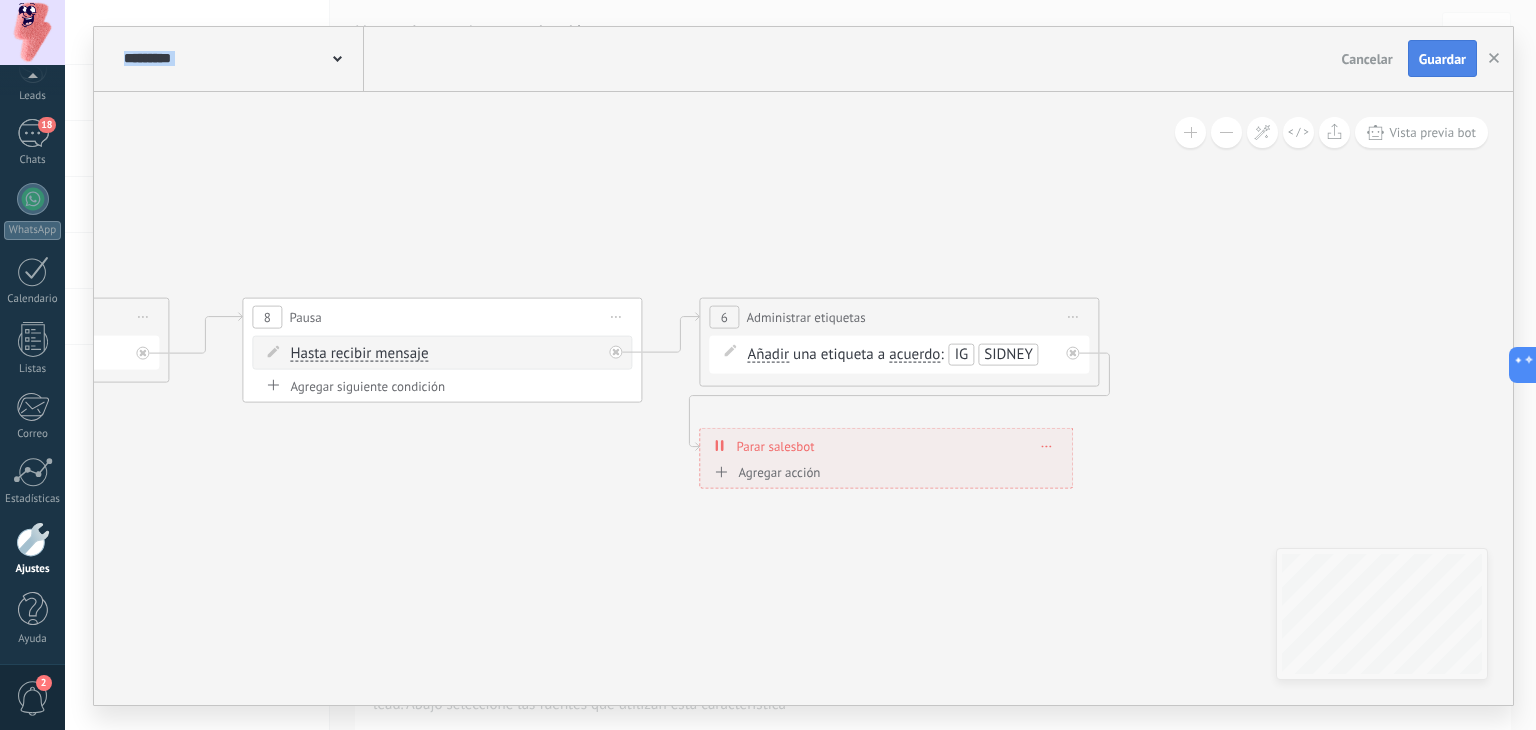 click on "Guardar" at bounding box center (1442, 59) 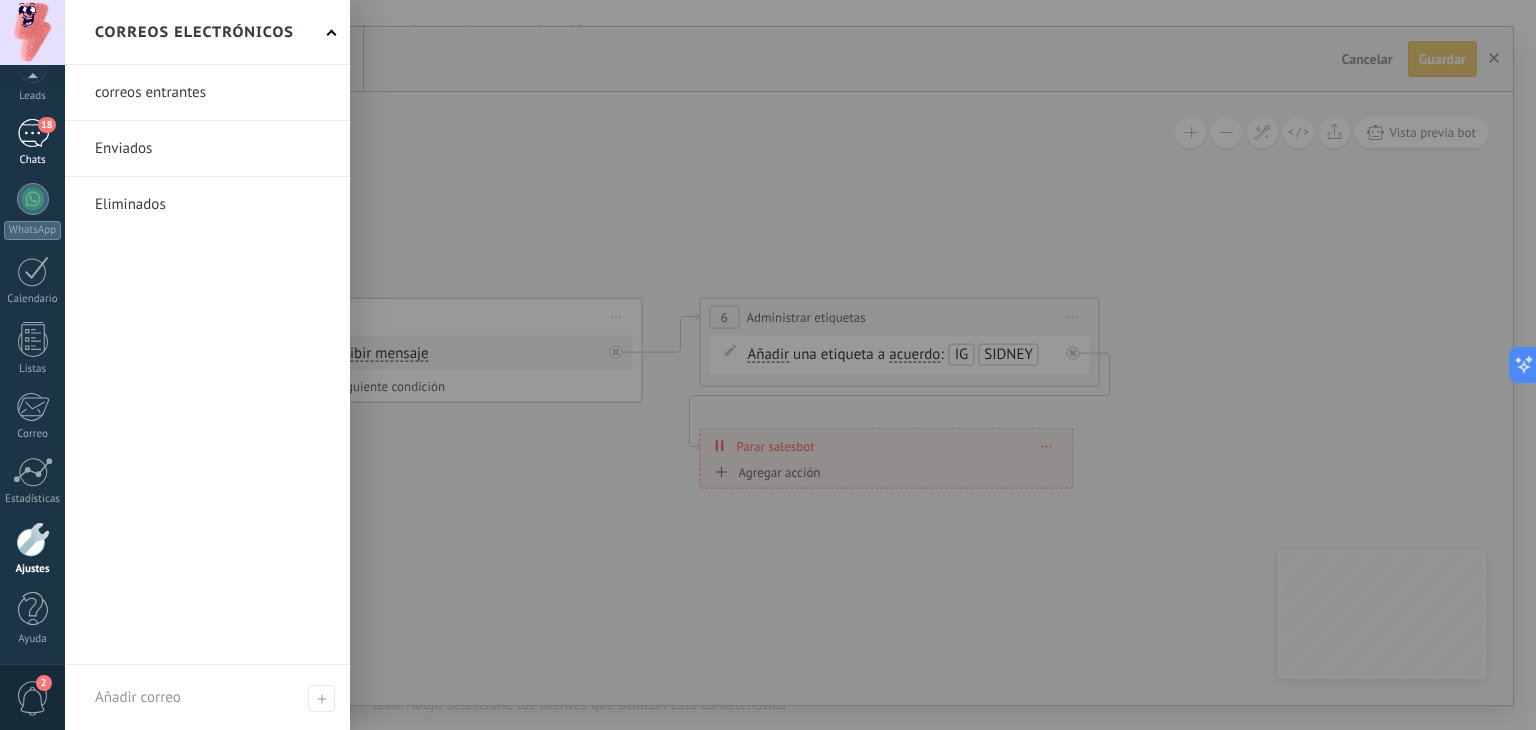 click on "18" at bounding box center (33, 133) 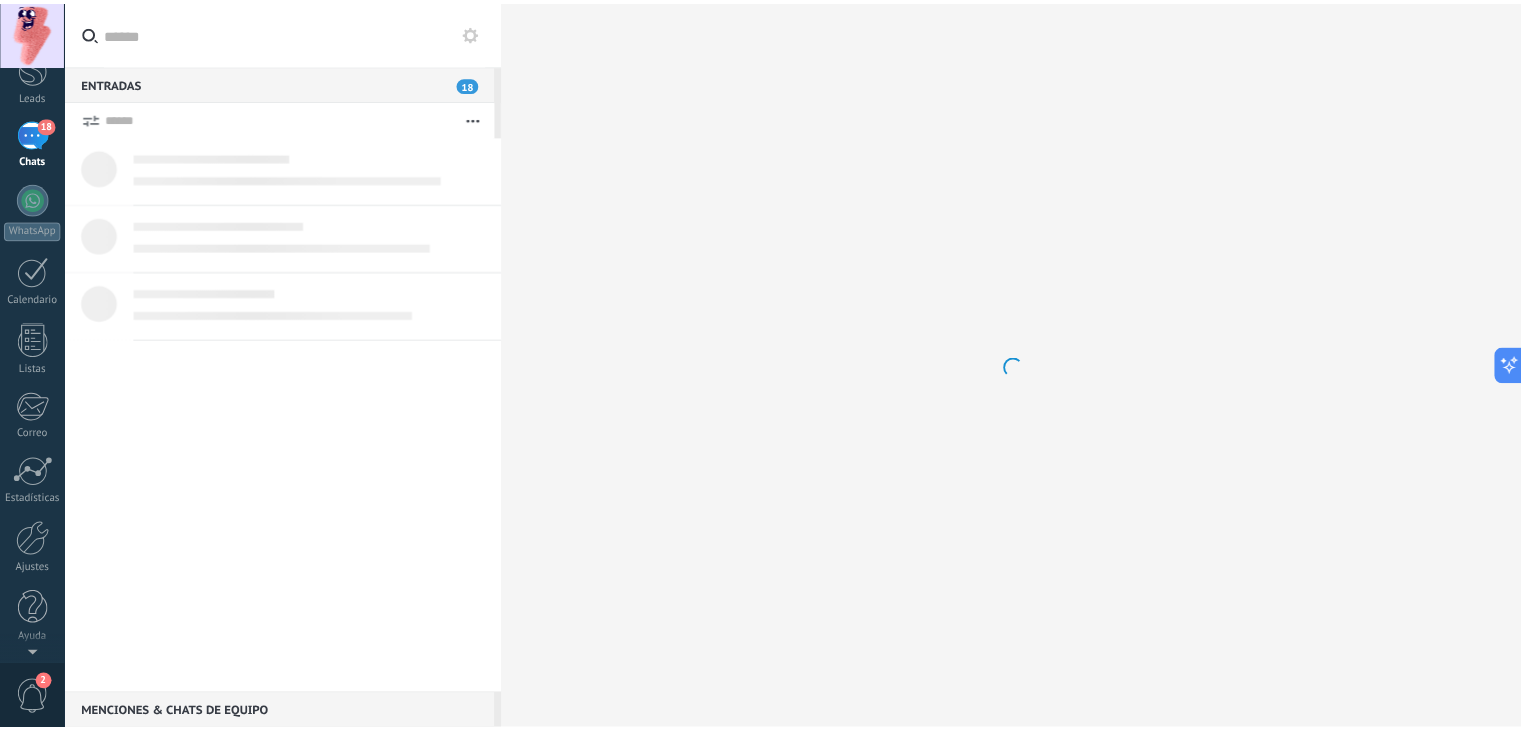scroll, scrollTop: 0, scrollLeft: 0, axis: both 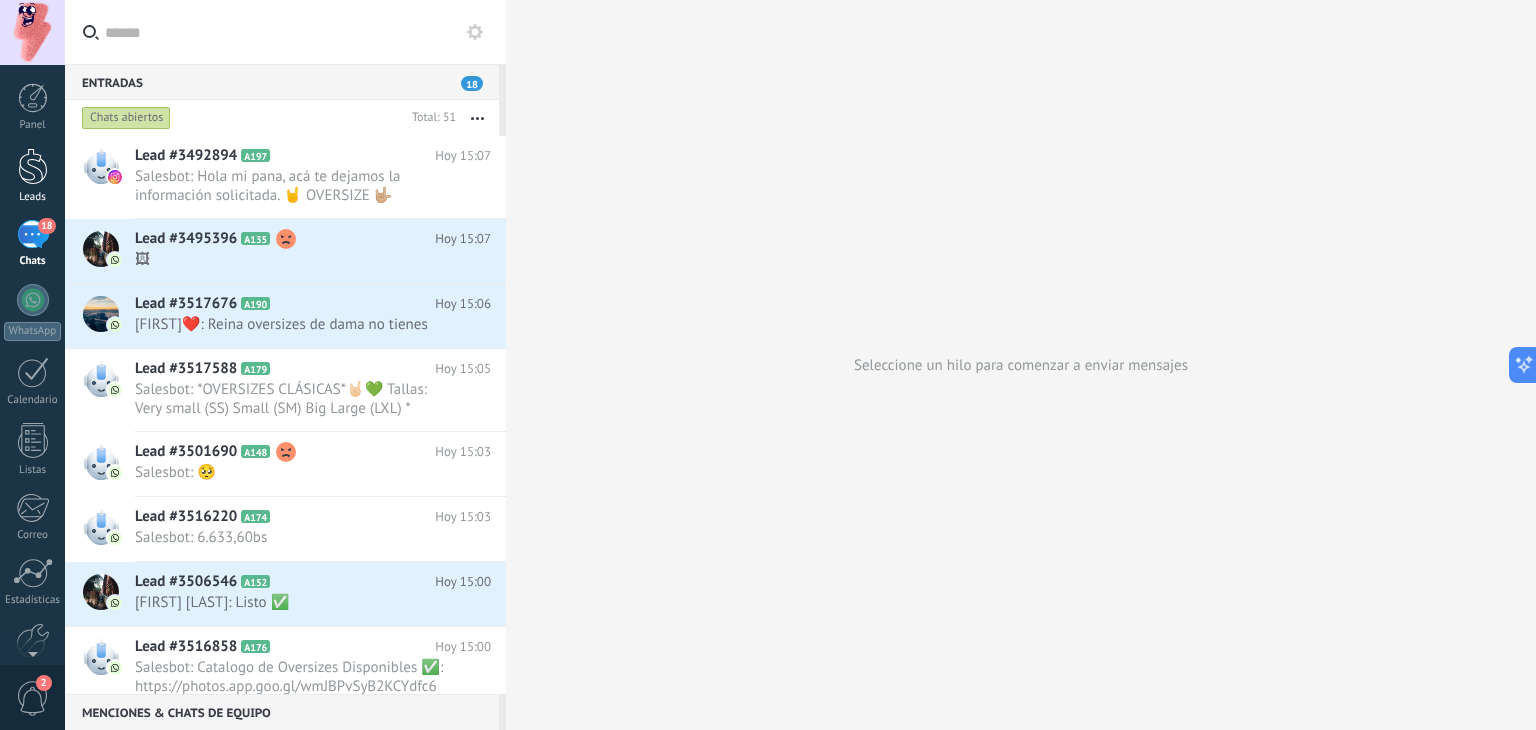 click at bounding box center (33, 166) 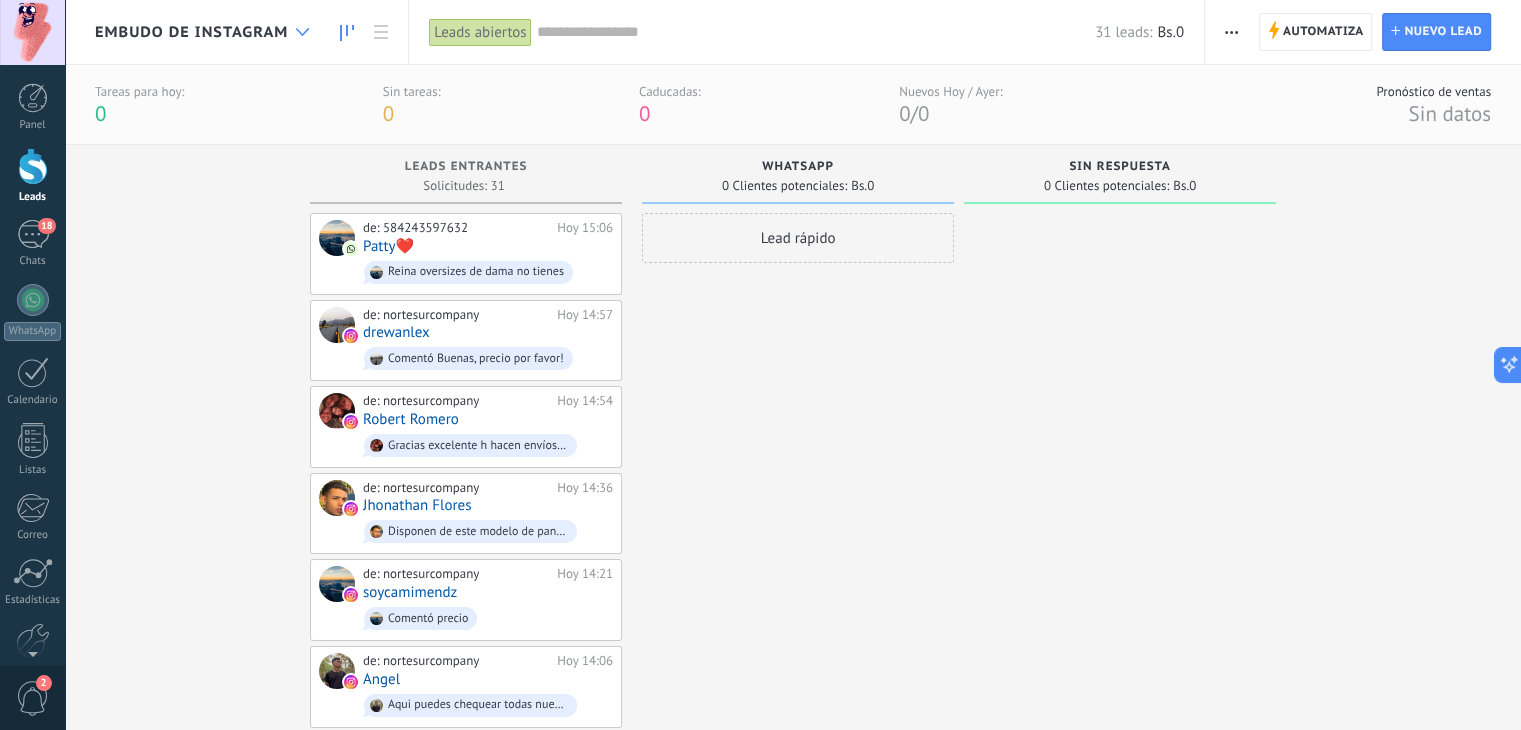 click at bounding box center [302, 32] 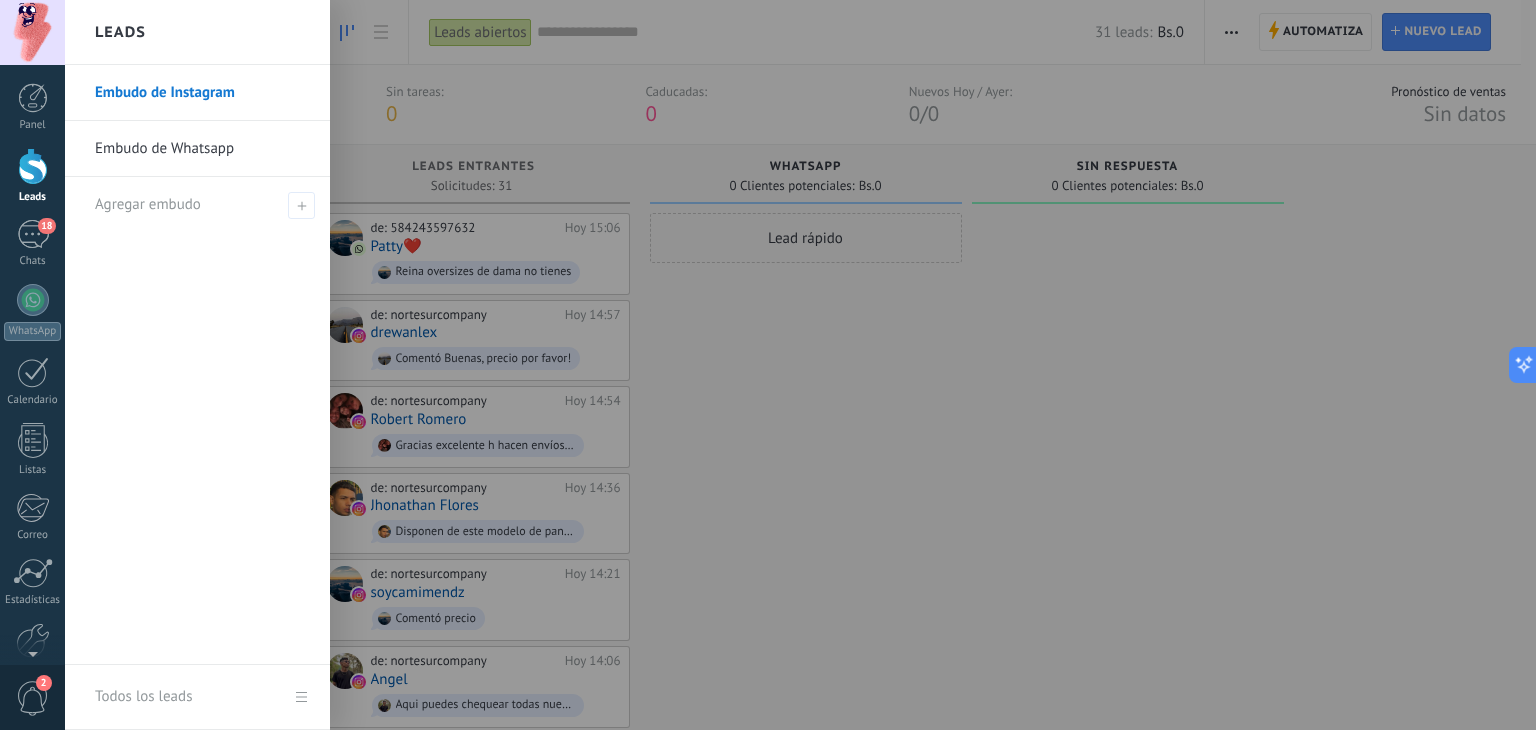 click at bounding box center (833, 365) 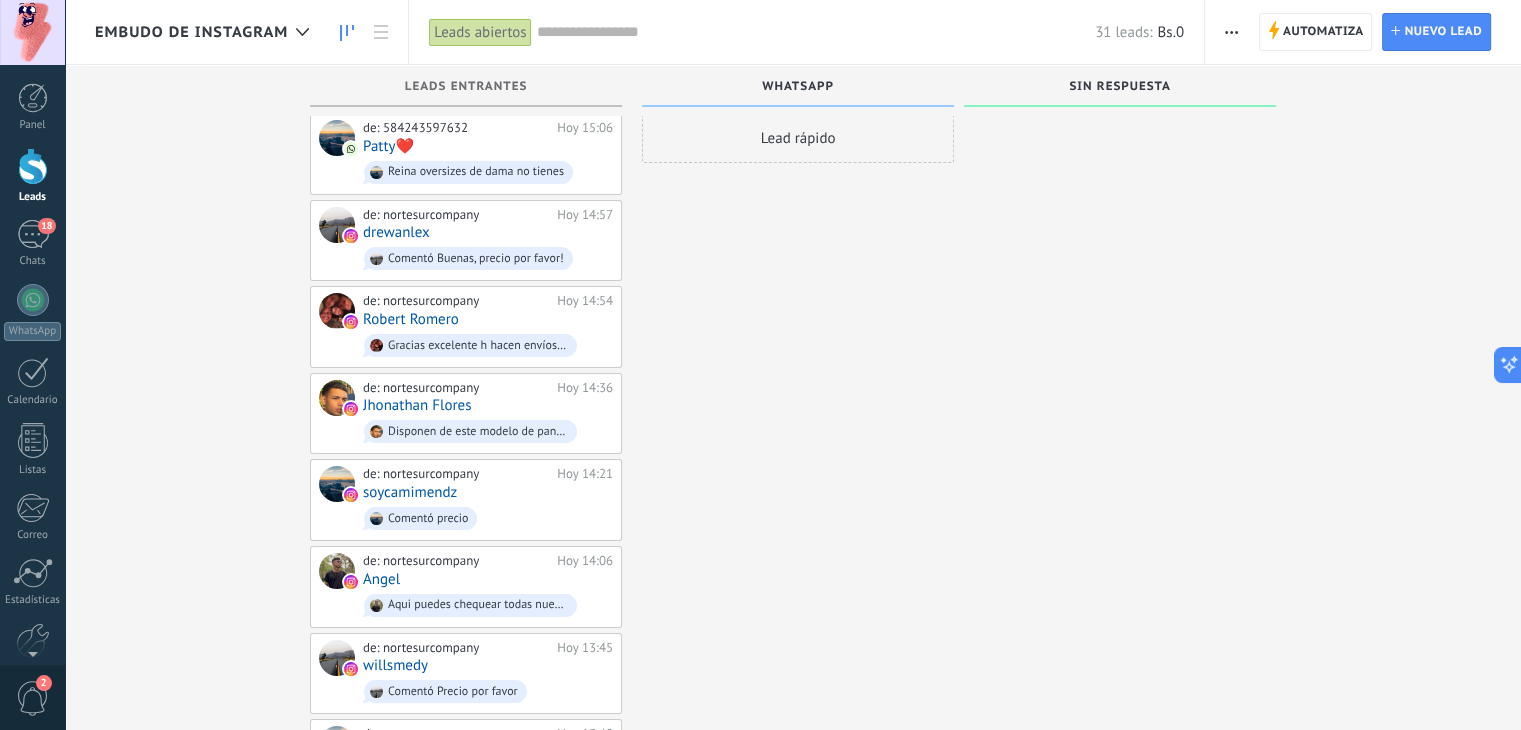 scroll, scrollTop: 20, scrollLeft: 0, axis: vertical 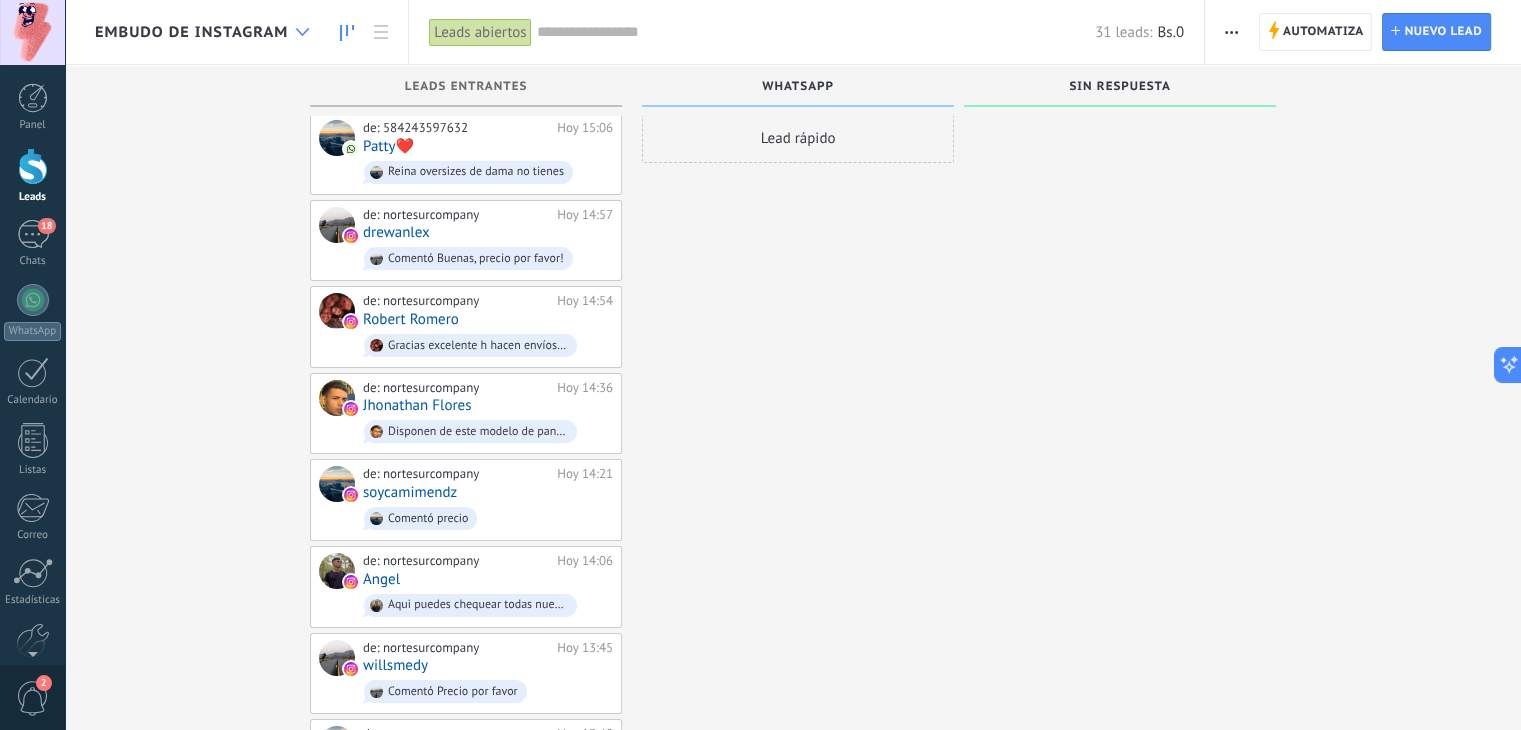 click at bounding box center (302, 32) 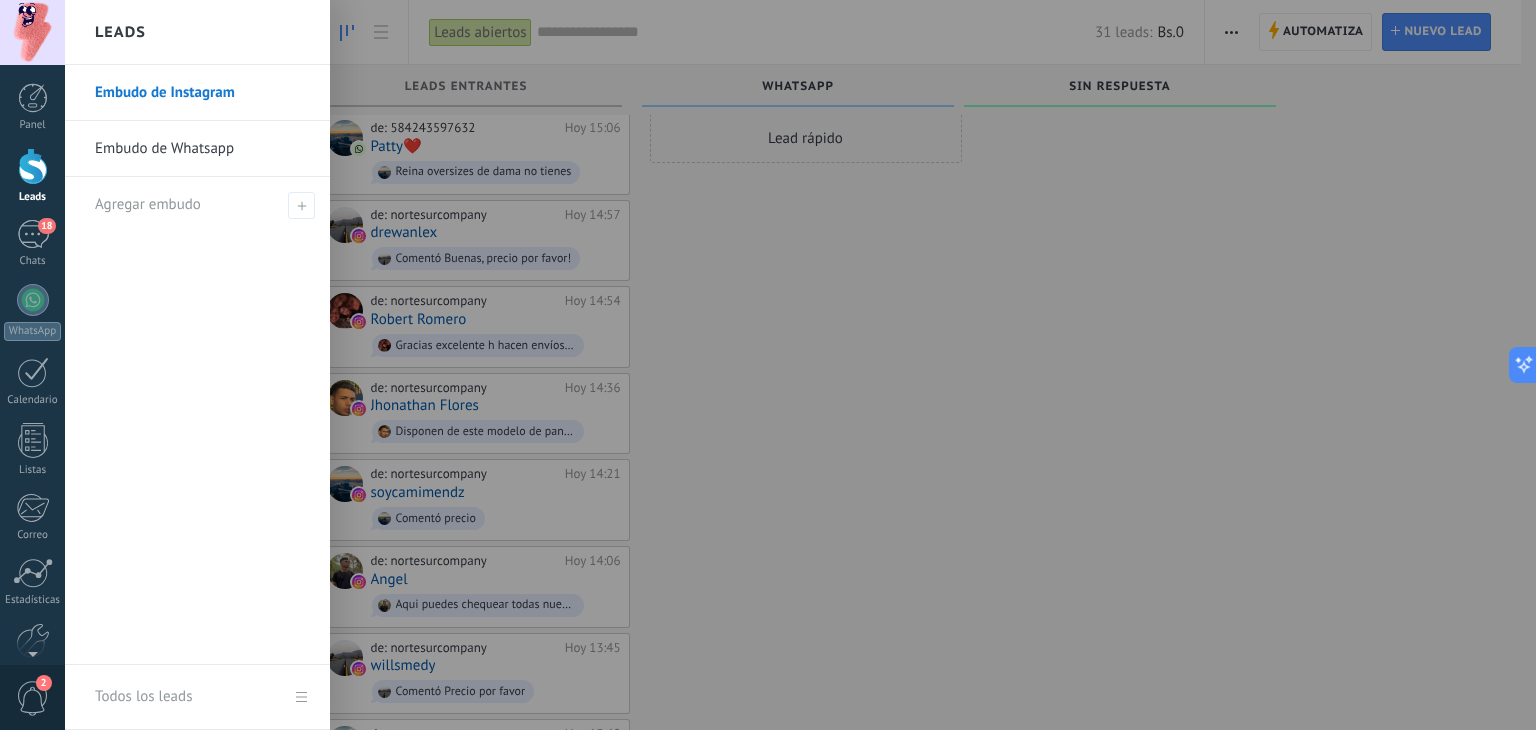 click at bounding box center [833, 365] 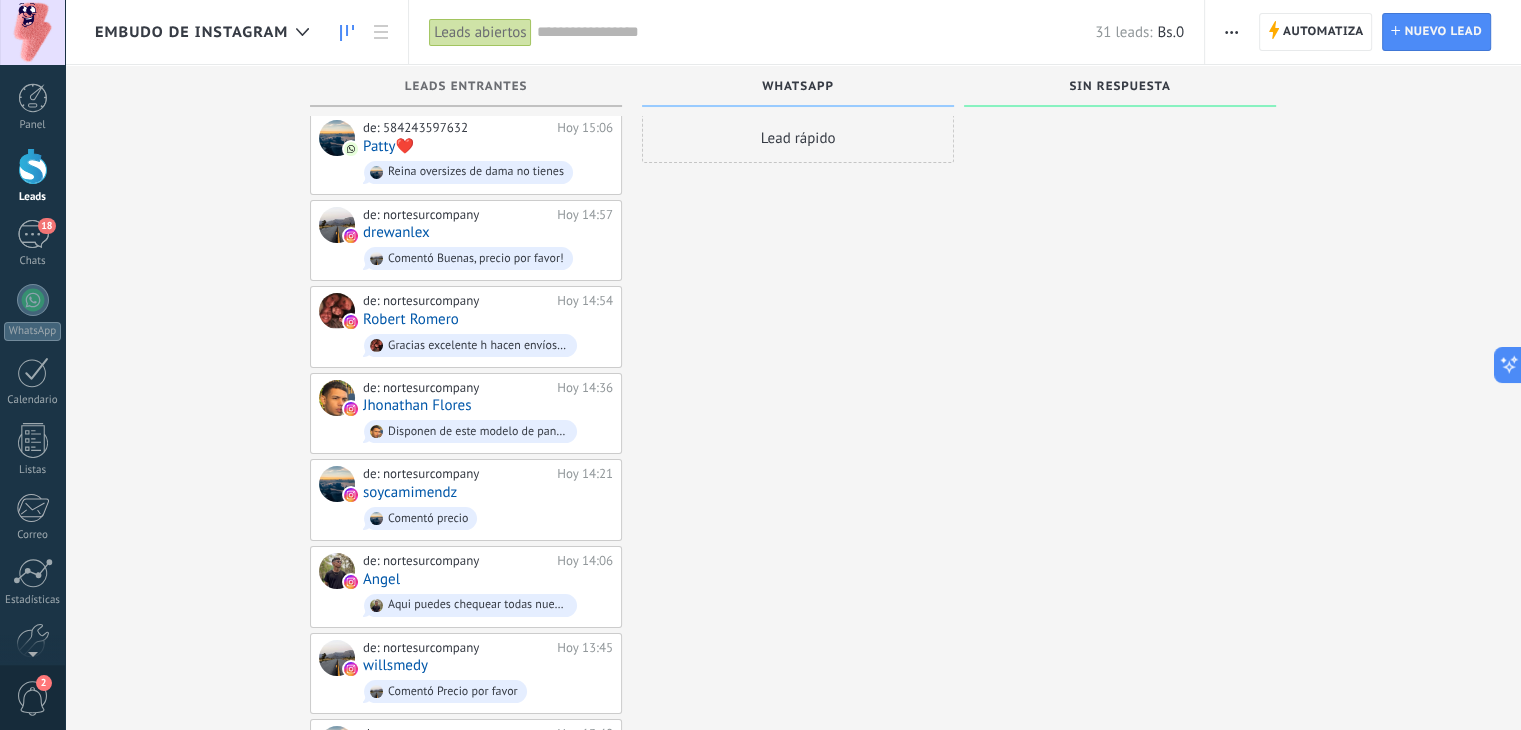 click on "Embudo de Instagram" at bounding box center [191, 32] 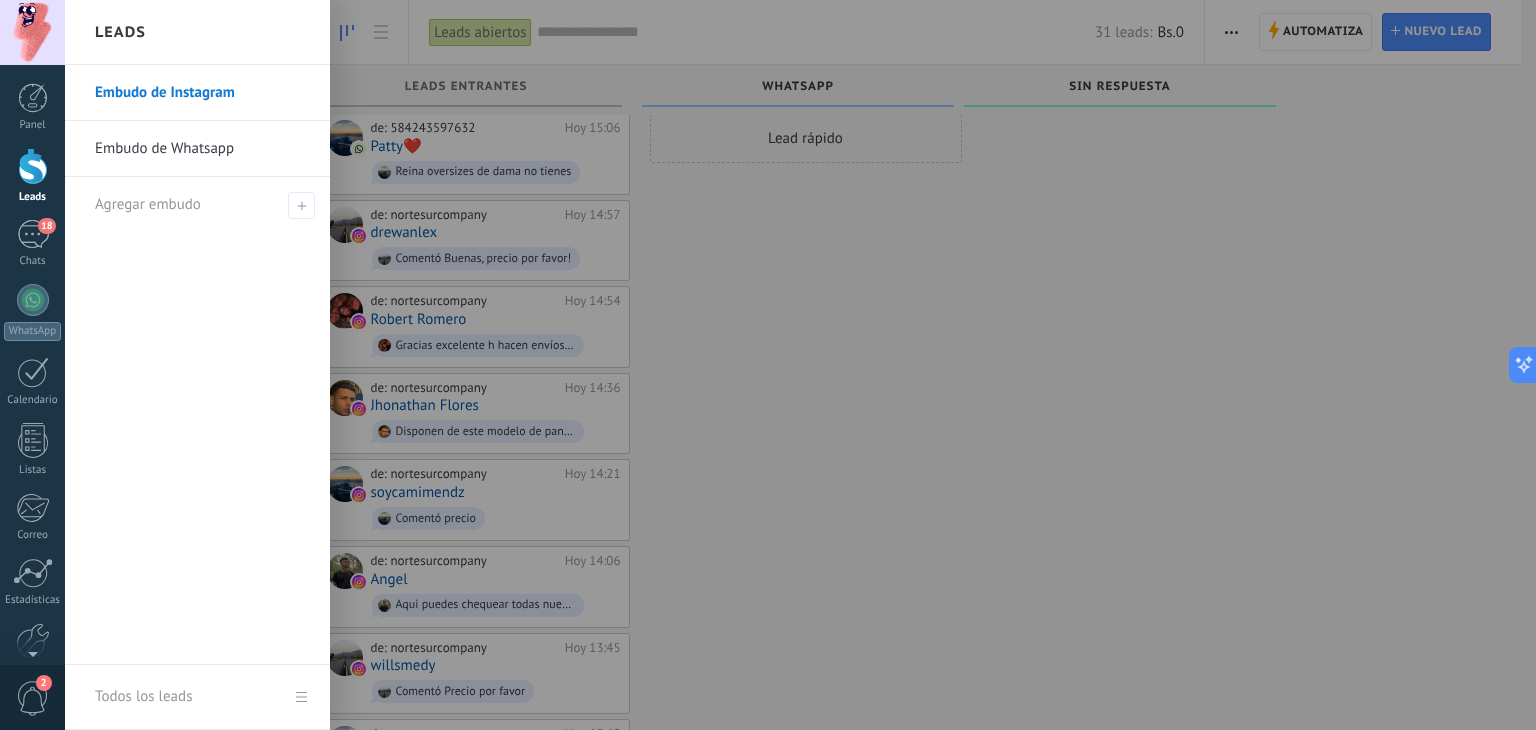 click on "Embudo de Whatsapp" at bounding box center (202, 149) 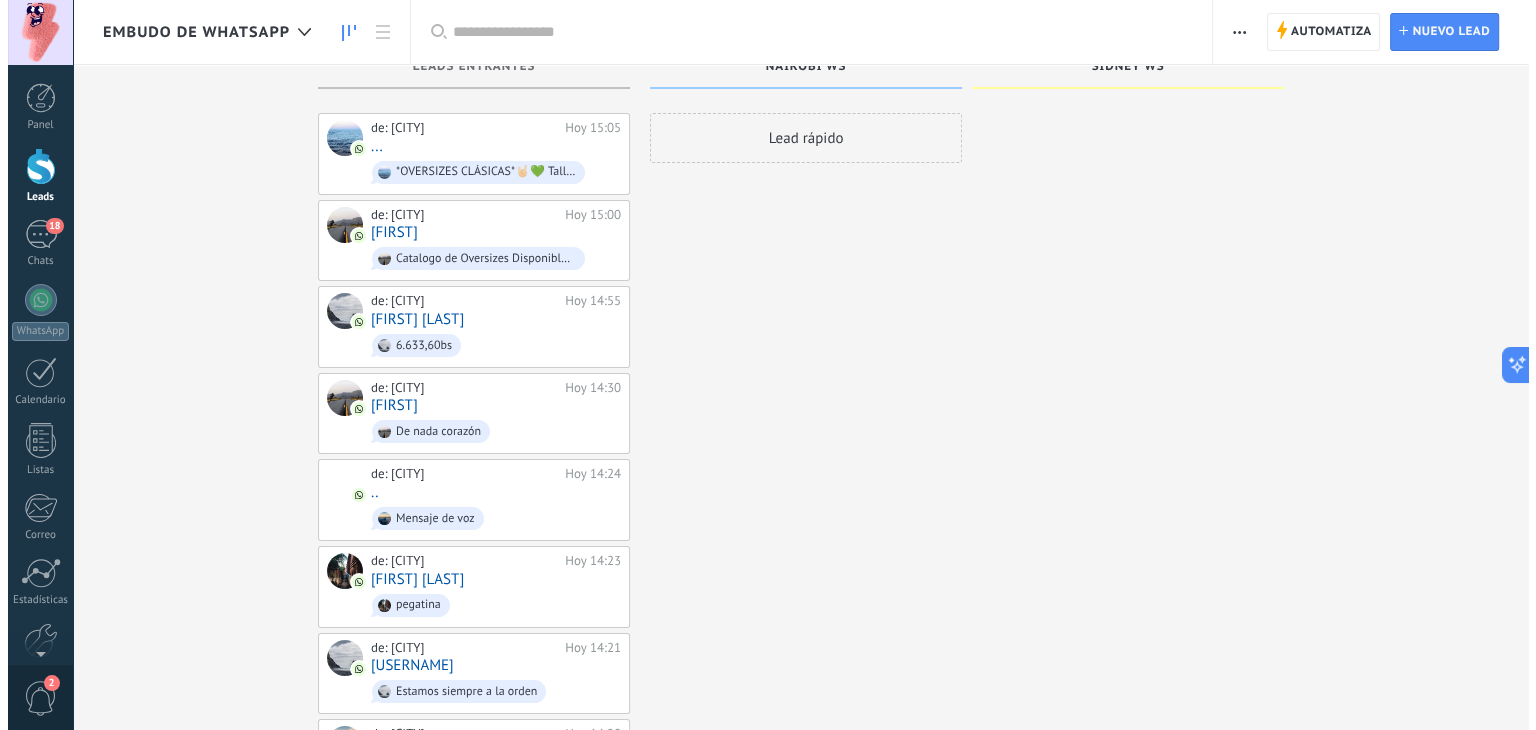 scroll, scrollTop: 0, scrollLeft: 0, axis: both 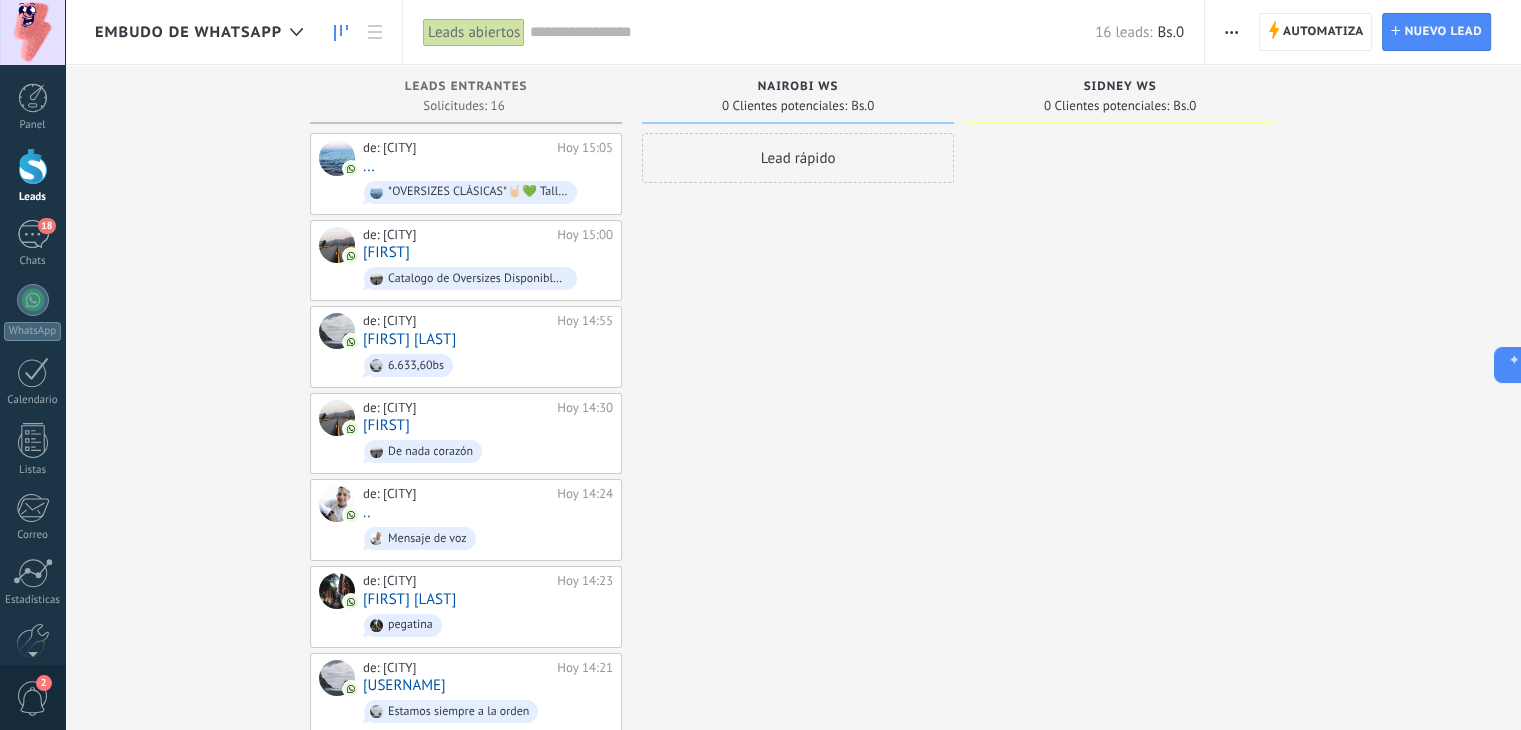 click on "Embudo de Whatsapp" at bounding box center [188, 32] 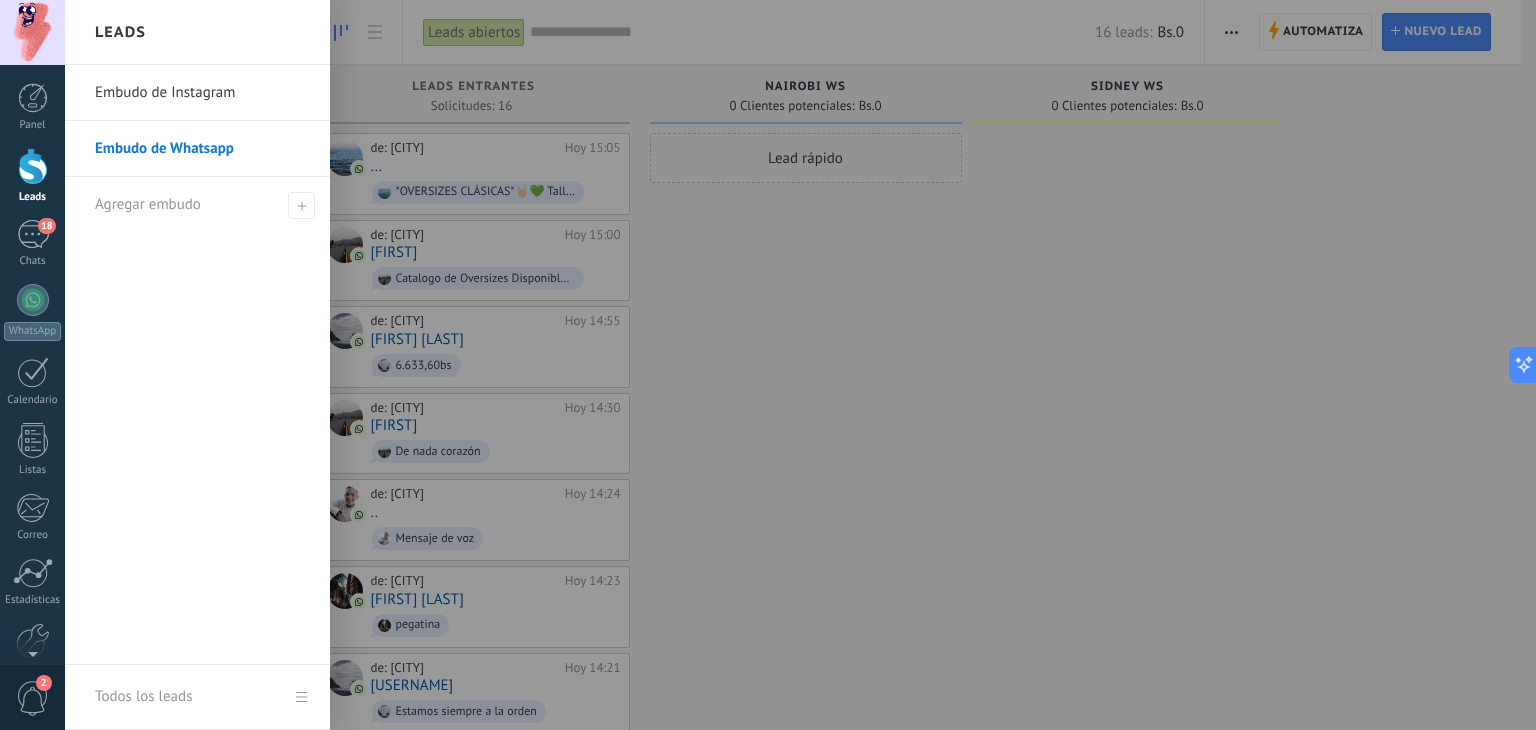click on "Embudo de Instagram" at bounding box center (202, 93) 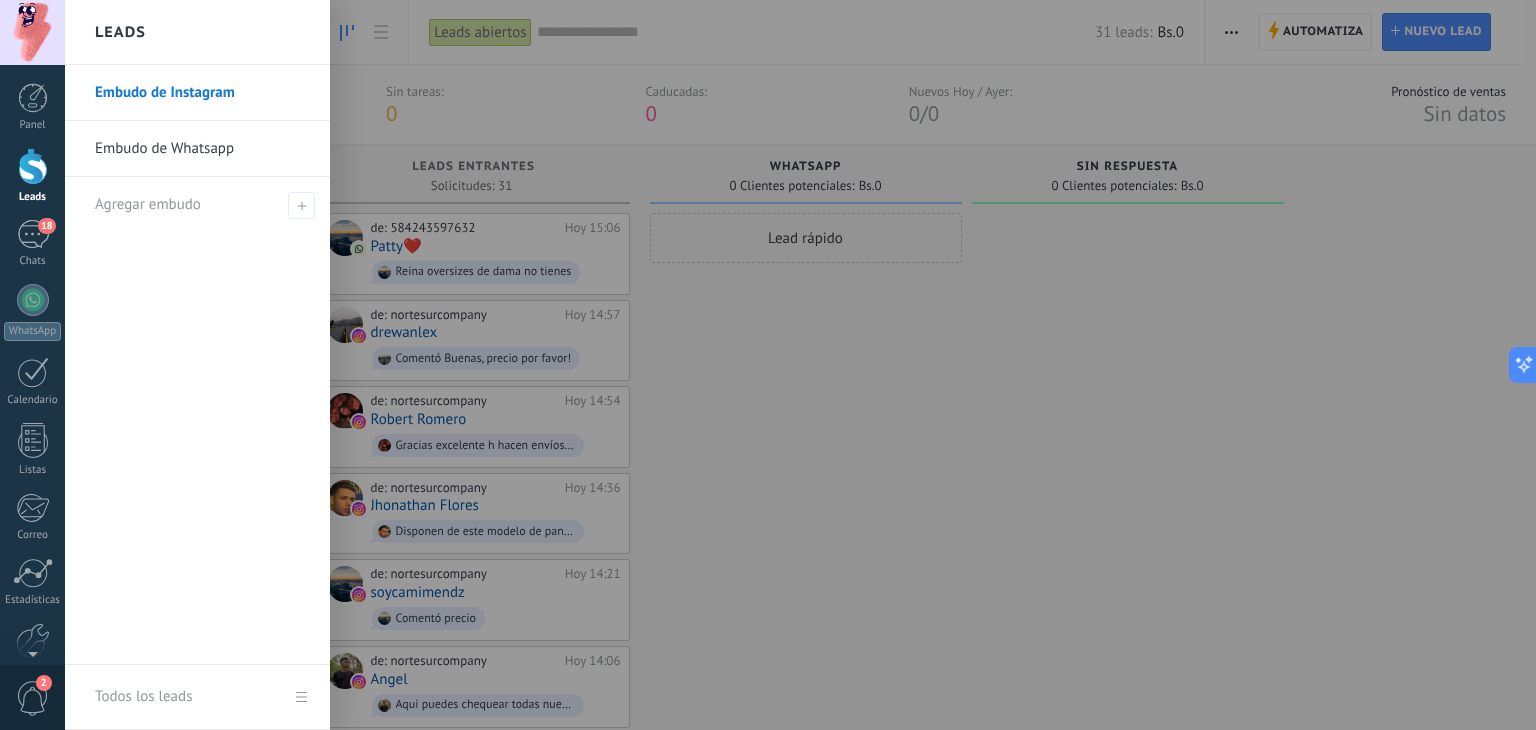 click on "Panel
Leads
18
Chats
WhatsApp
Clientes" at bounding box center (32, 425) 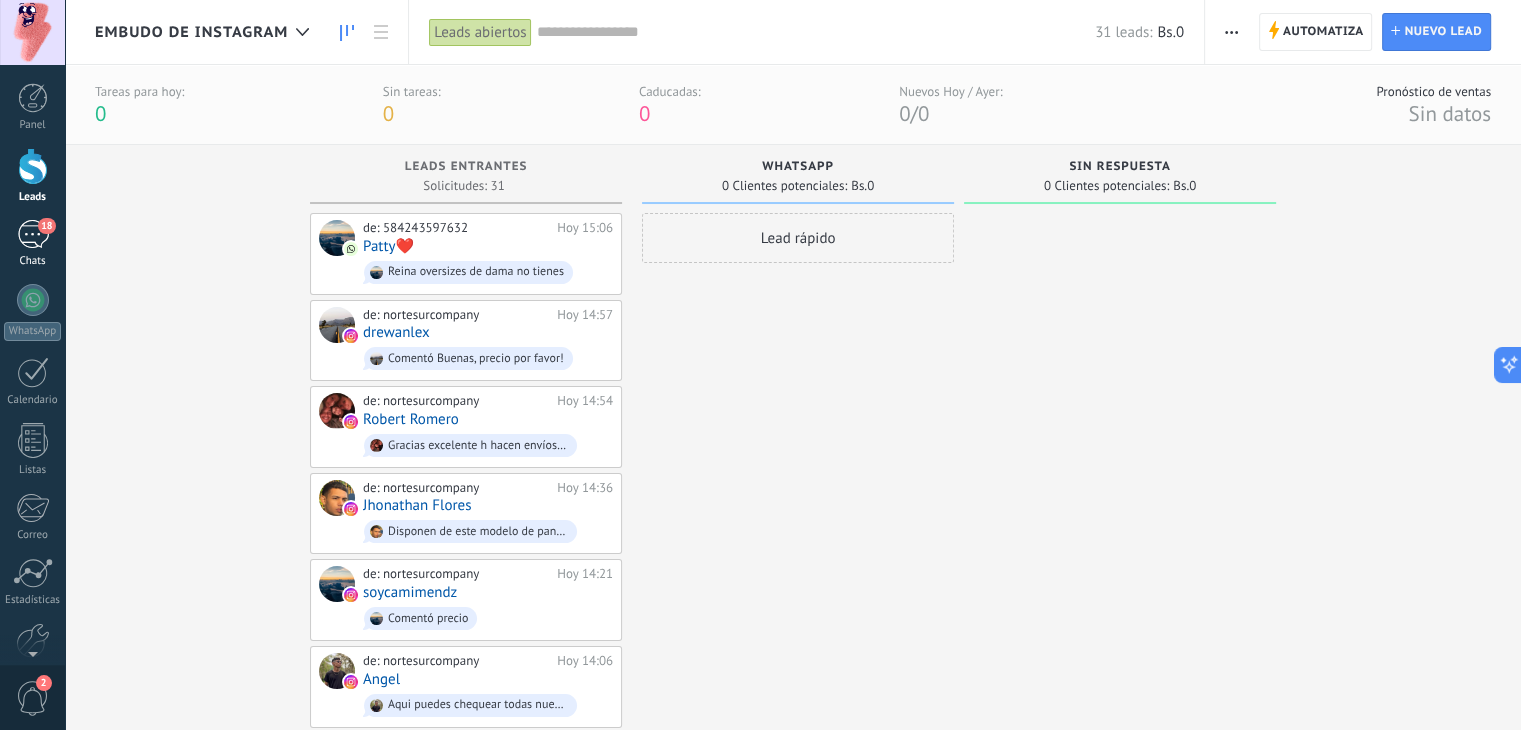 click on "18" at bounding box center [33, 234] 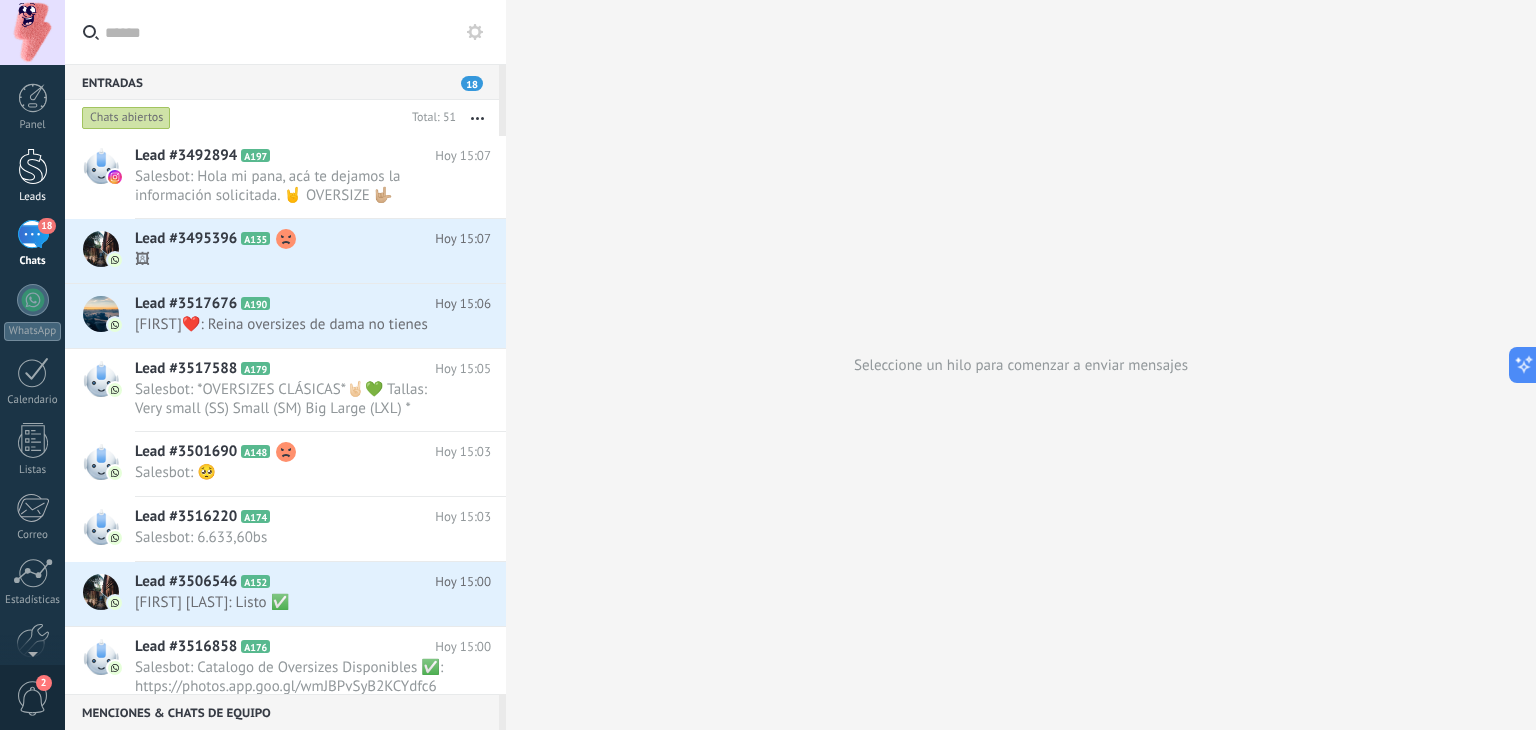 click at bounding box center (33, 166) 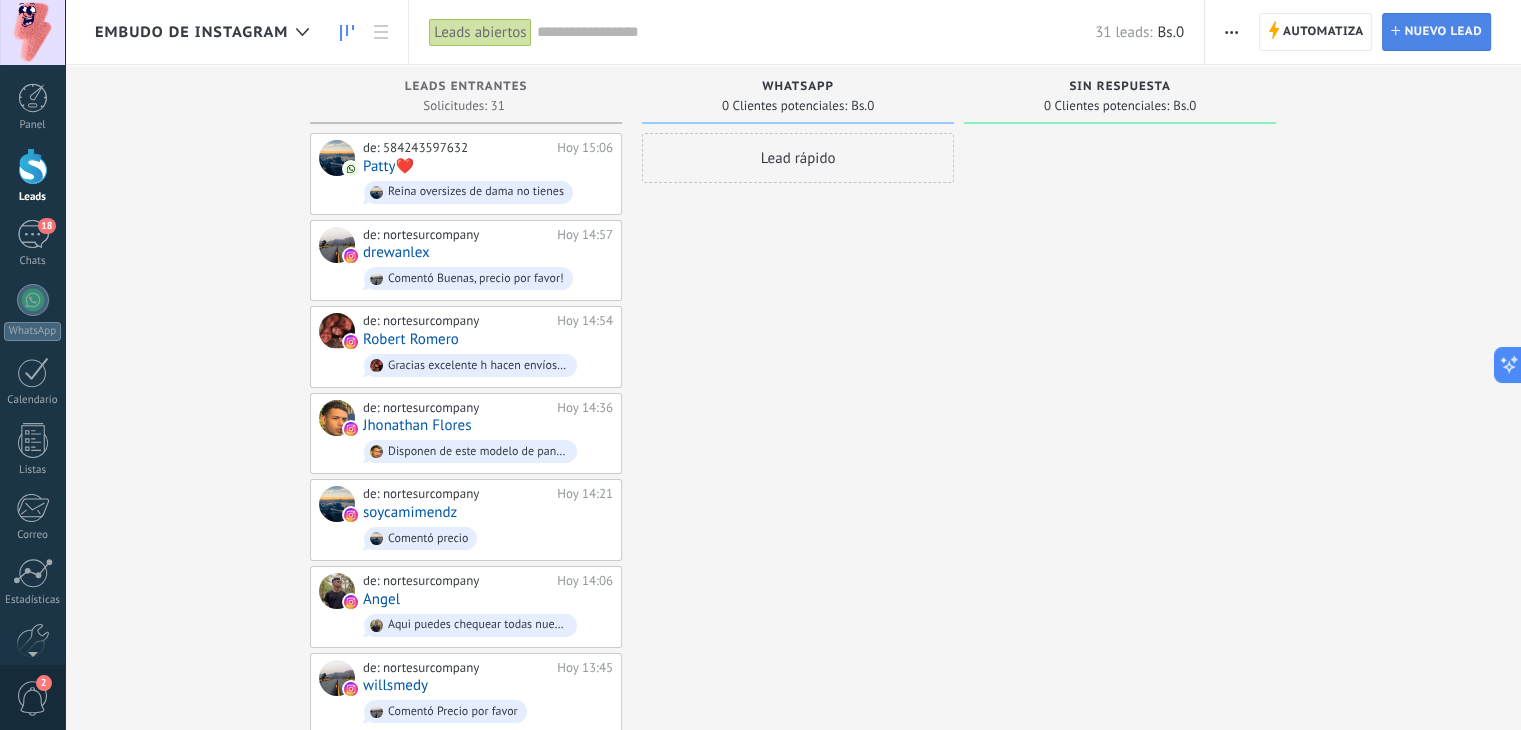 click on "Nuevo lead" at bounding box center (1443, 32) 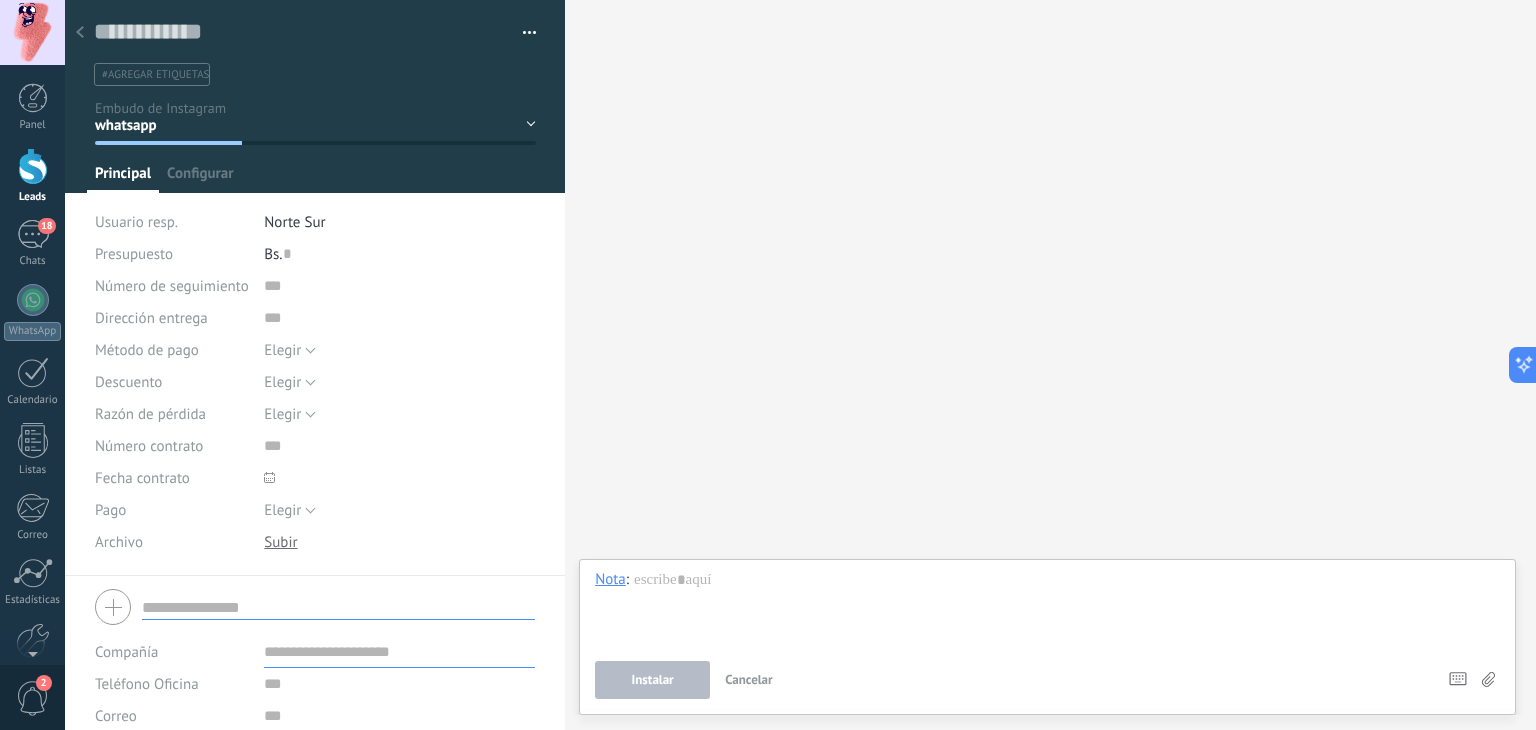 scroll, scrollTop: 100, scrollLeft: 0, axis: vertical 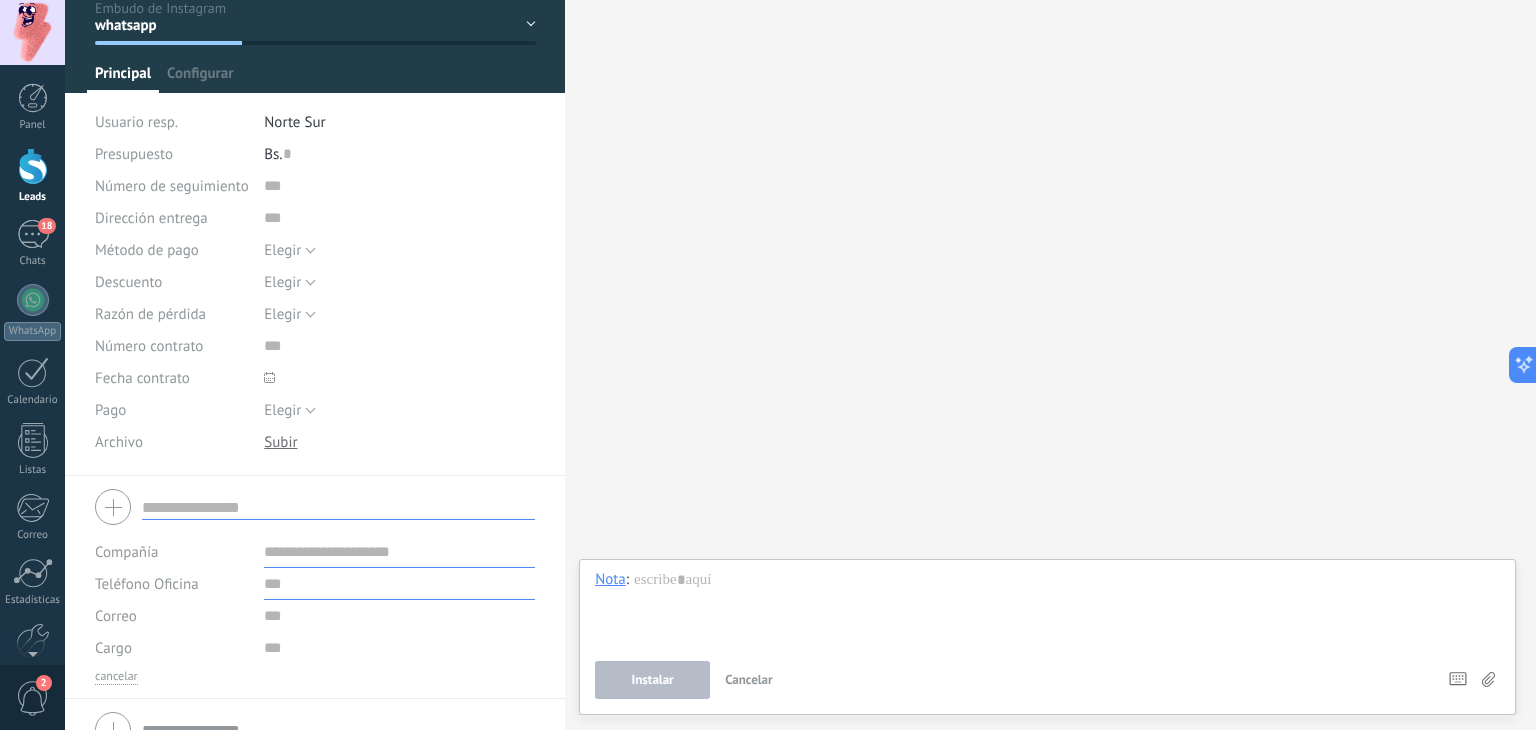 click at bounding box center [399, 584] 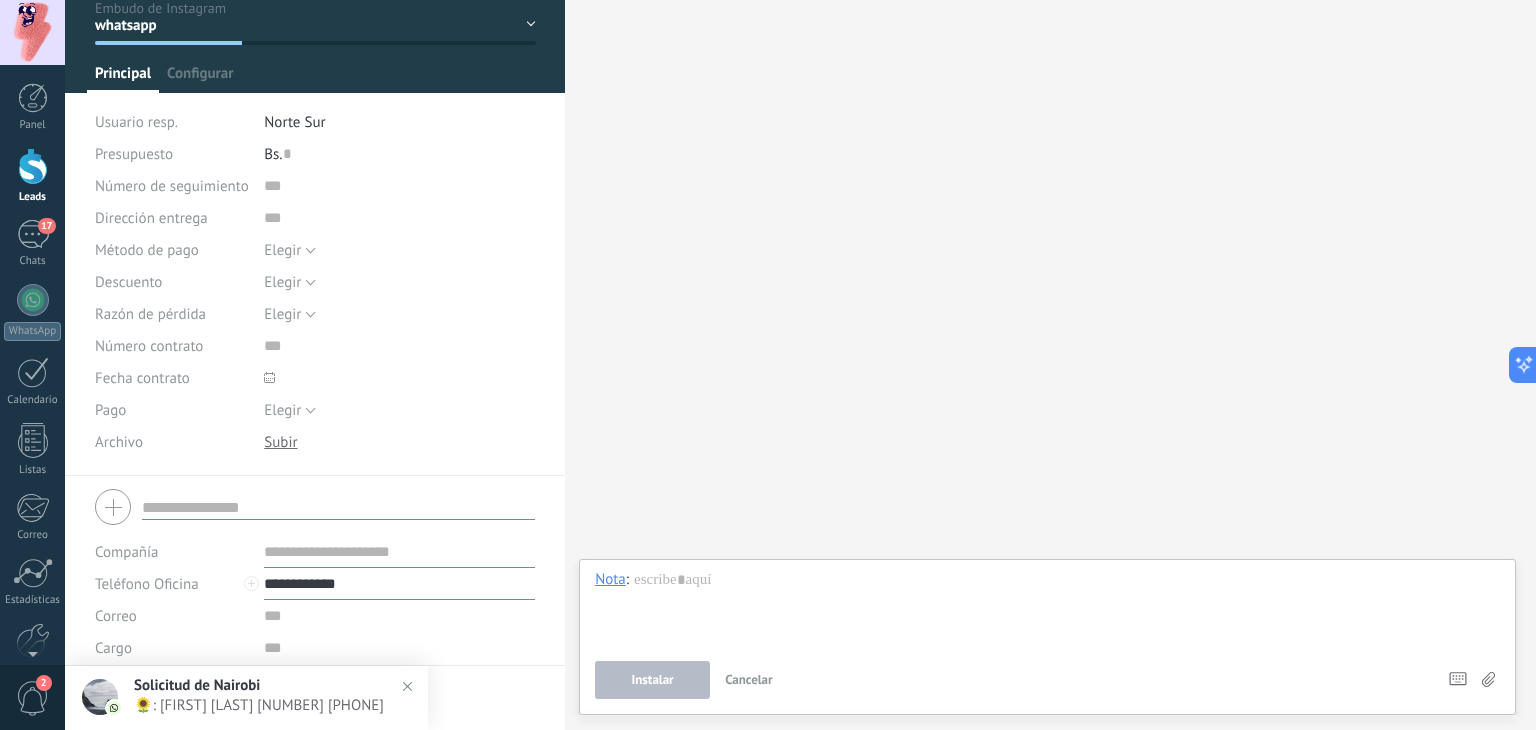 click on "**********" at bounding box center [399, 584] 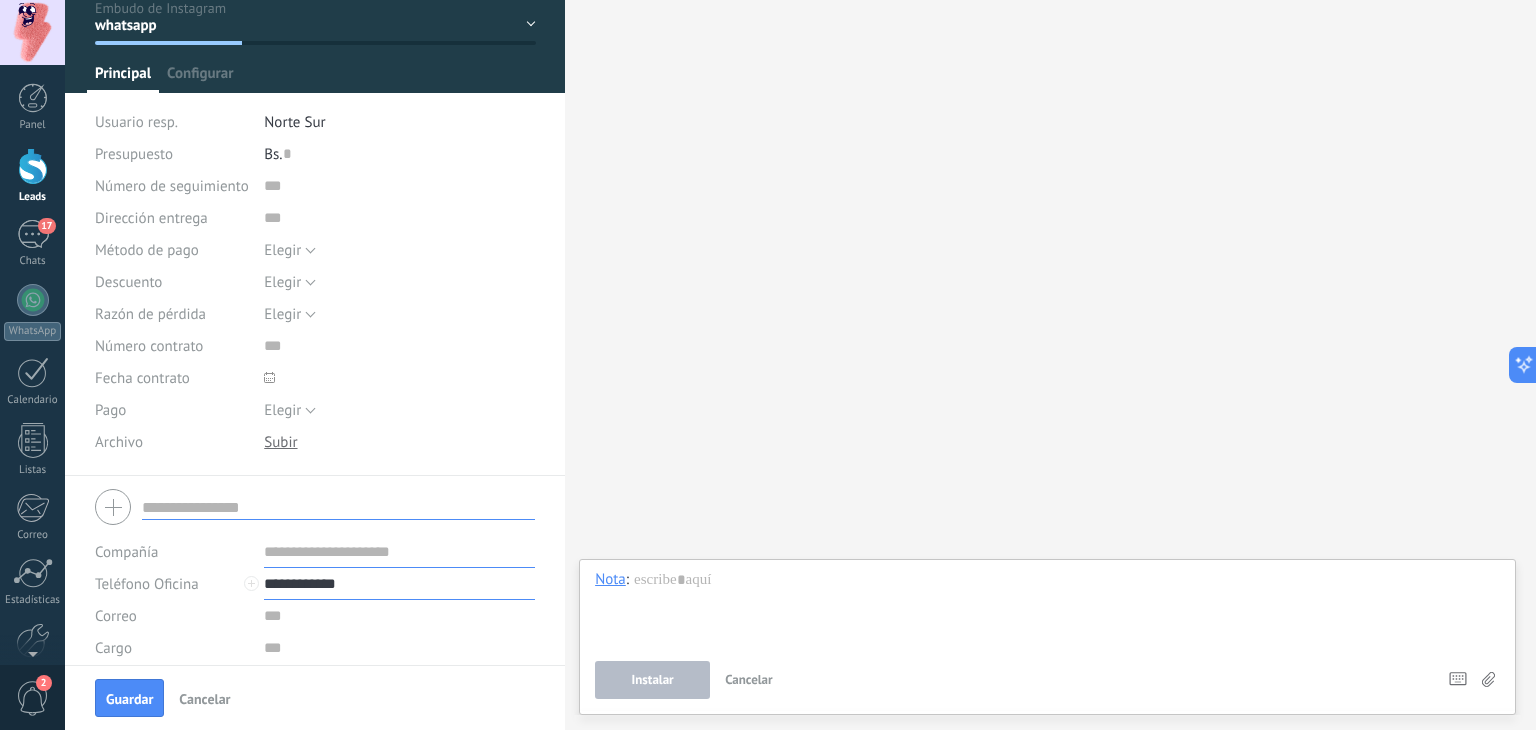 click on "**********" at bounding box center [399, 584] 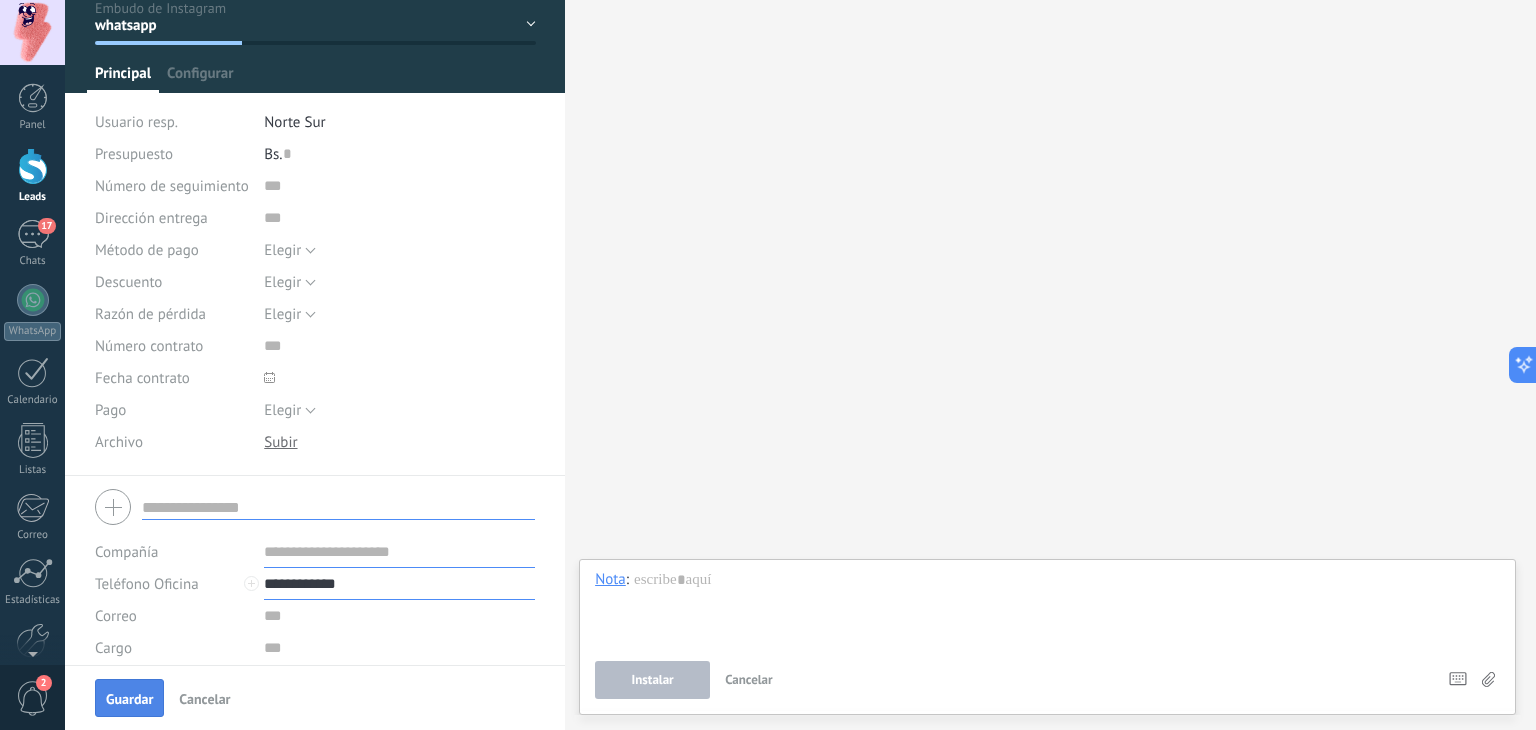 type on "**********" 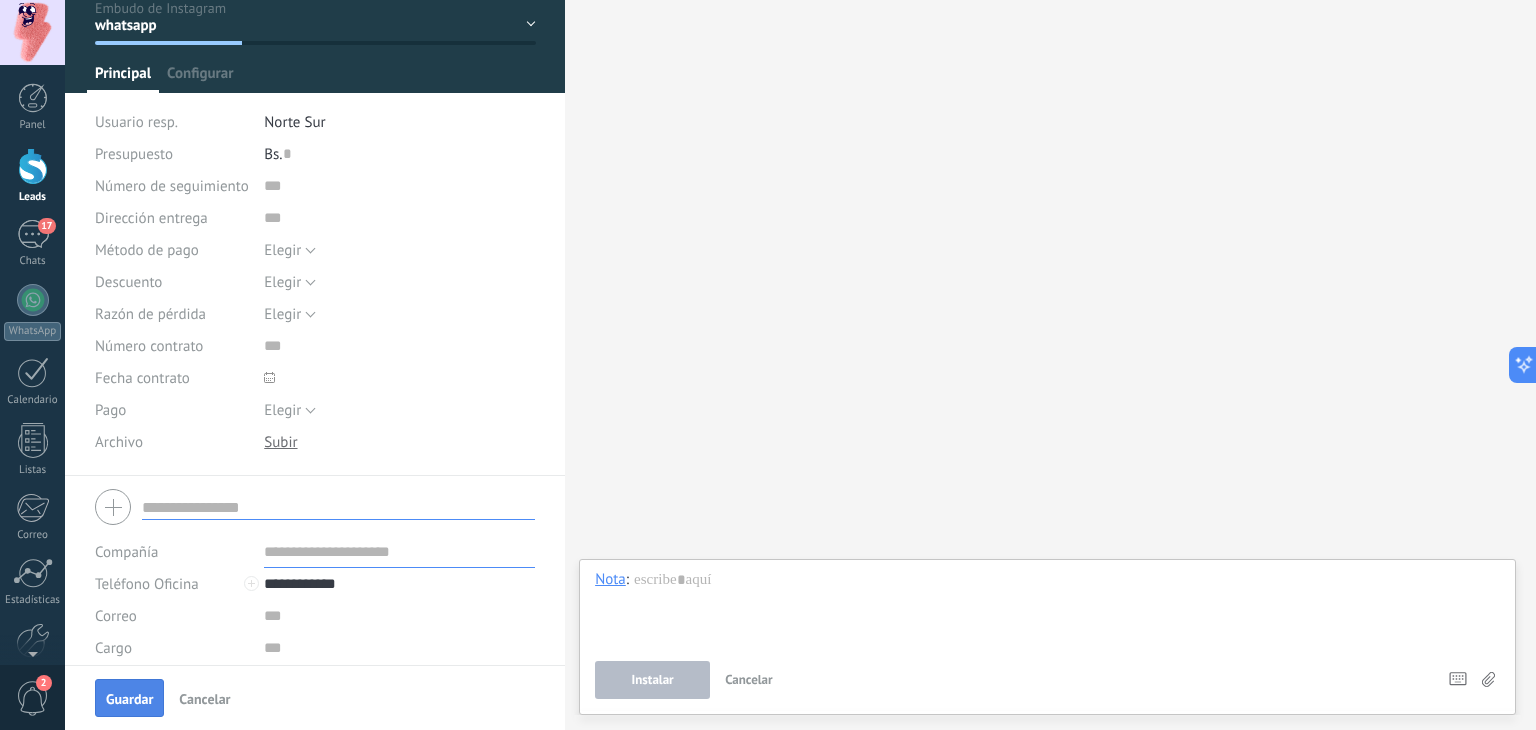 click on "Guardar" at bounding box center [129, 698] 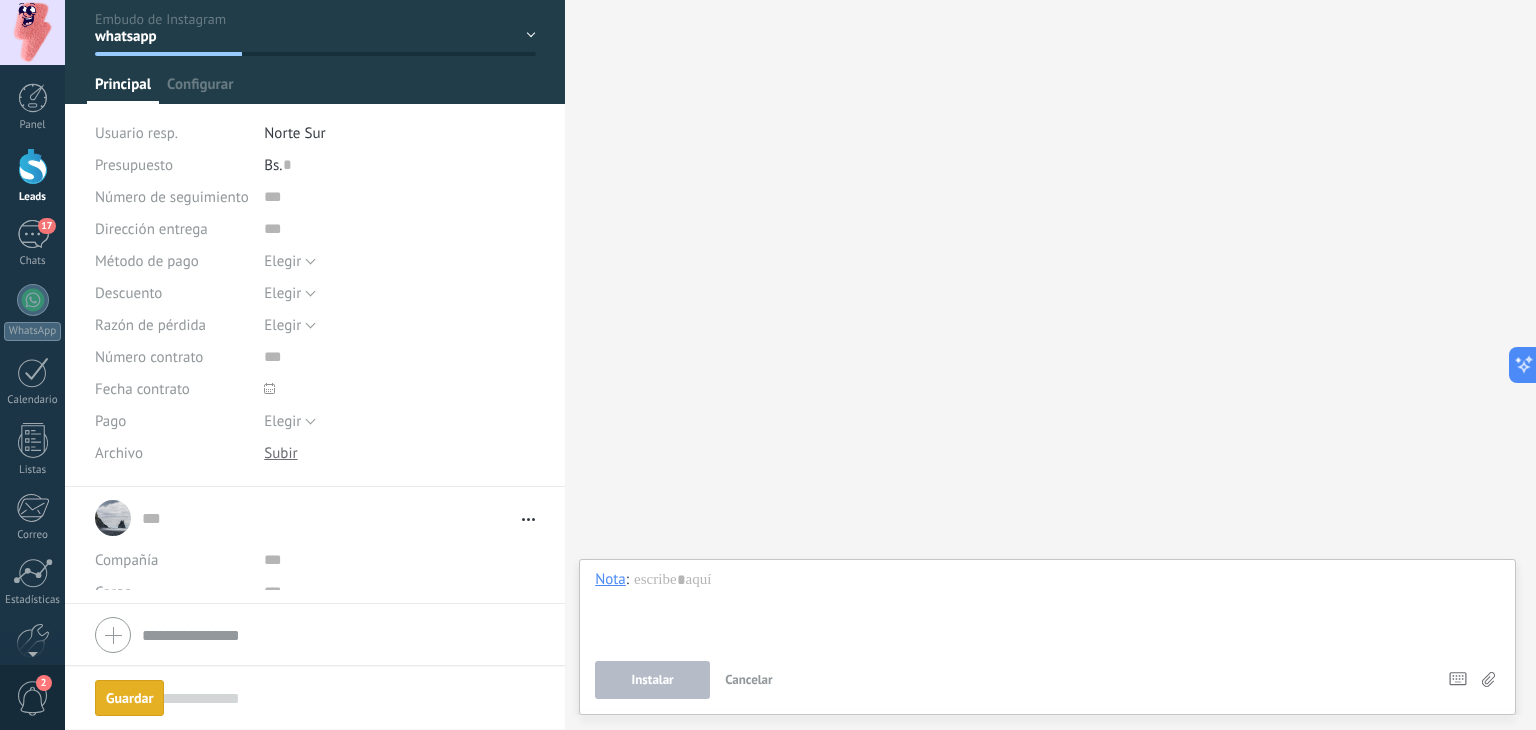 scroll, scrollTop: 43, scrollLeft: 0, axis: vertical 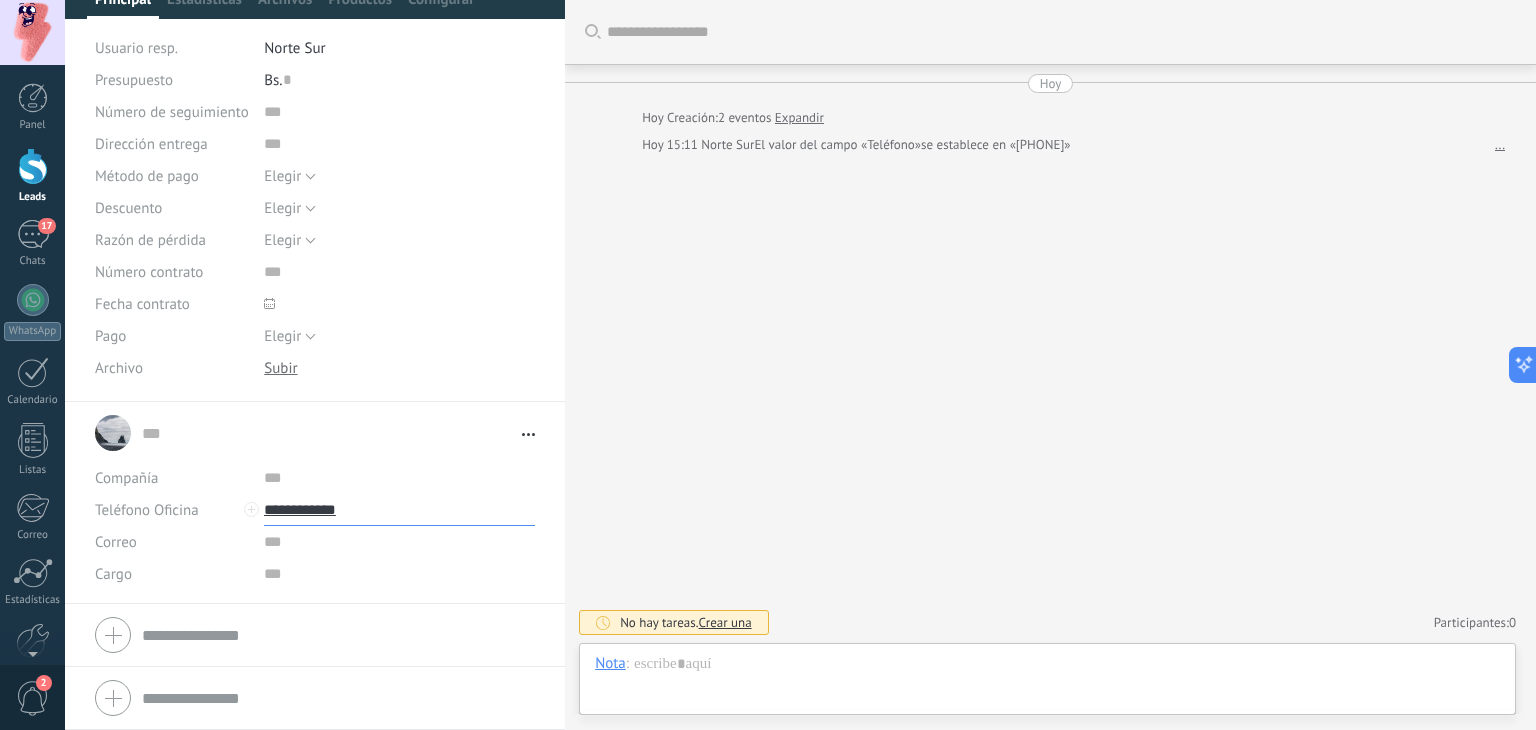 click on "**********" at bounding box center (399, 510) 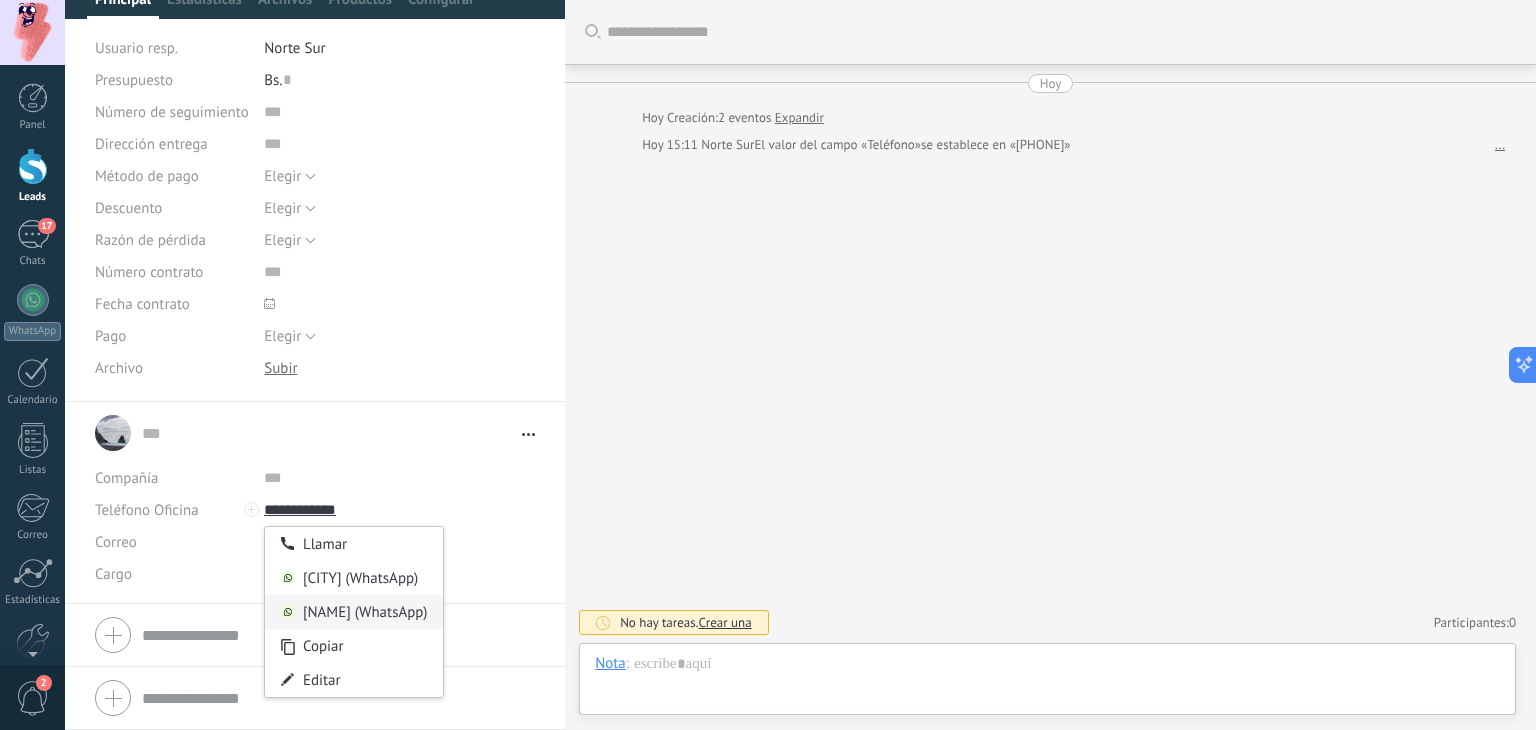 click on "[NAME] (WhatsApp)" at bounding box center [354, 612] 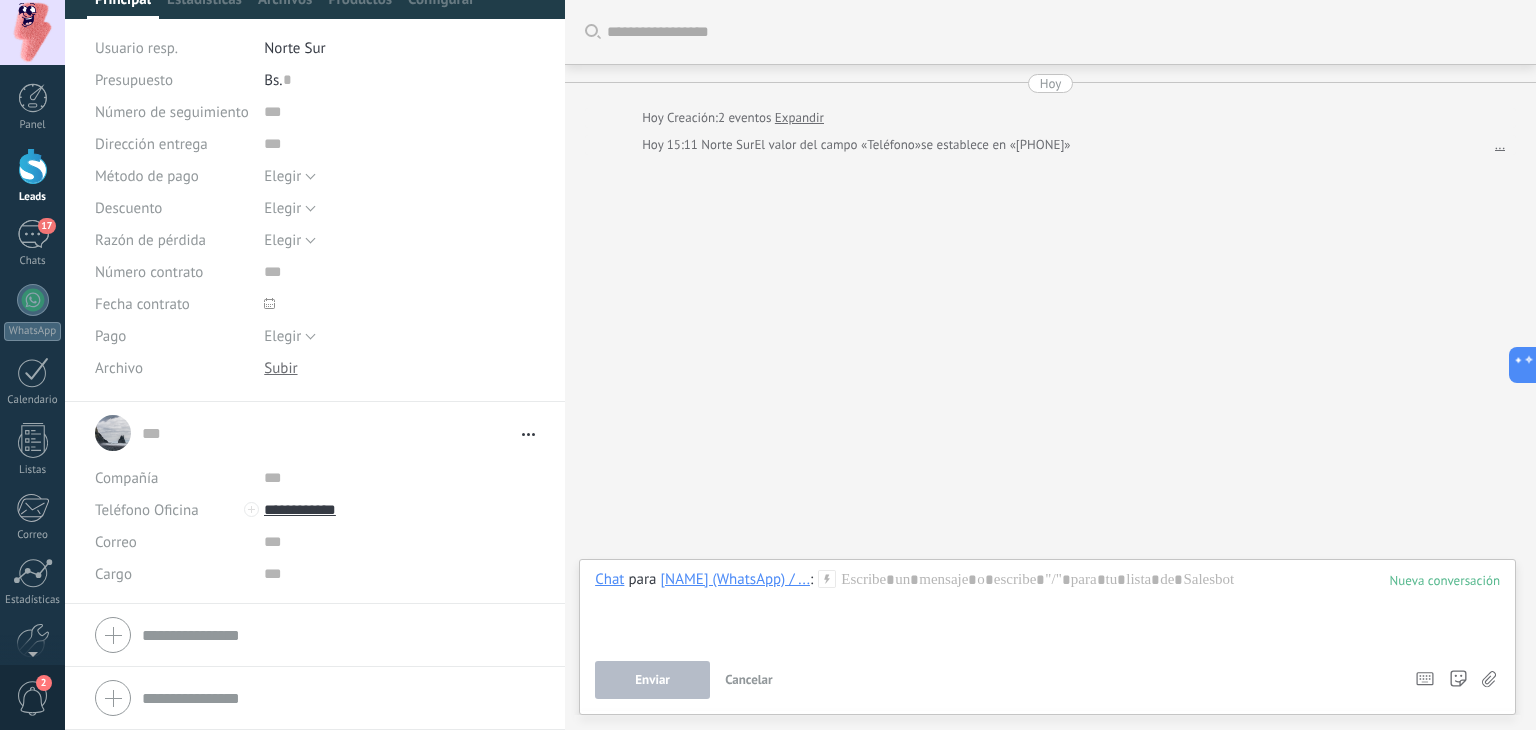 click at bounding box center (827, 578) 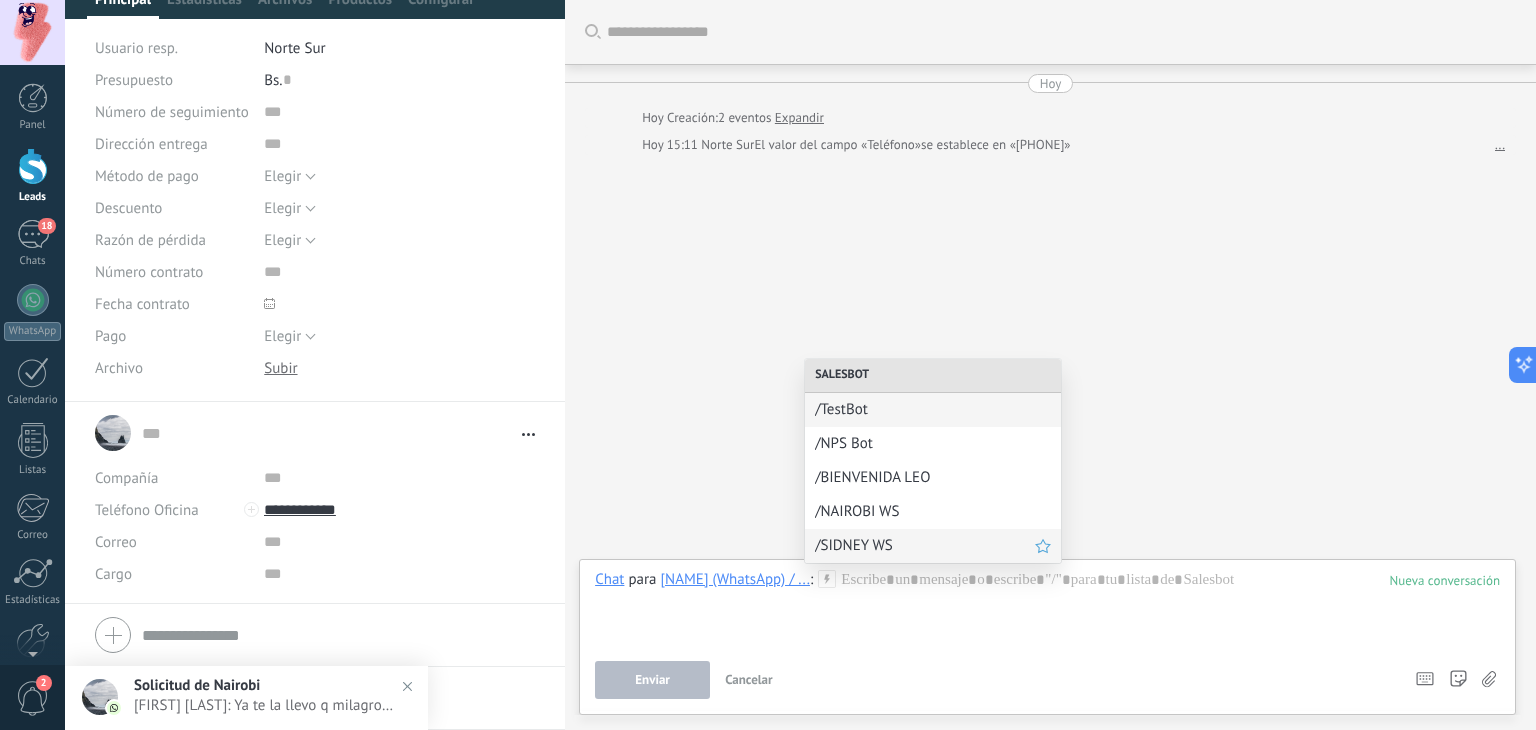 click on "/SIDNEY WS" at bounding box center [933, 409] 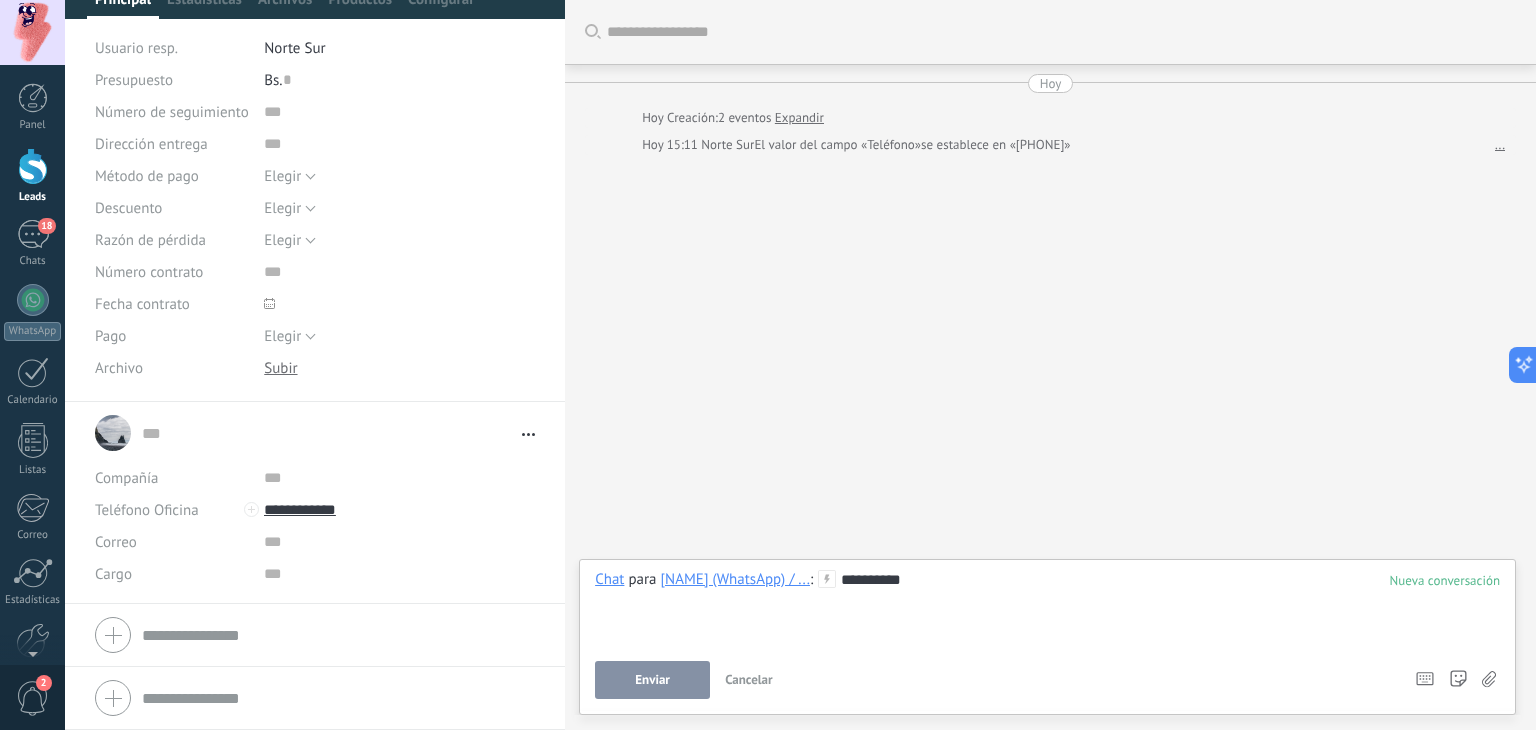 click on "Enviar" at bounding box center (652, 680) 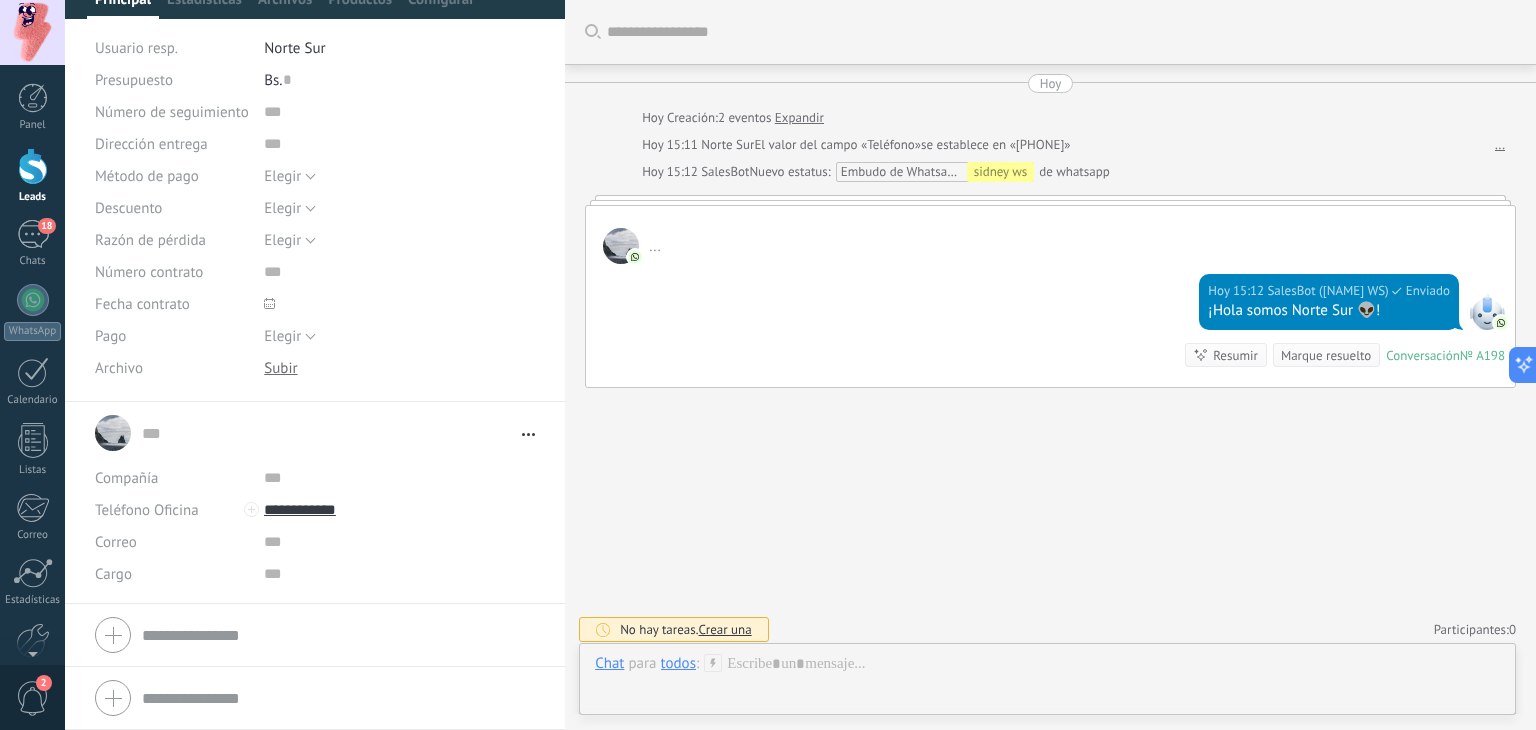scroll, scrollTop: 6, scrollLeft: 0, axis: vertical 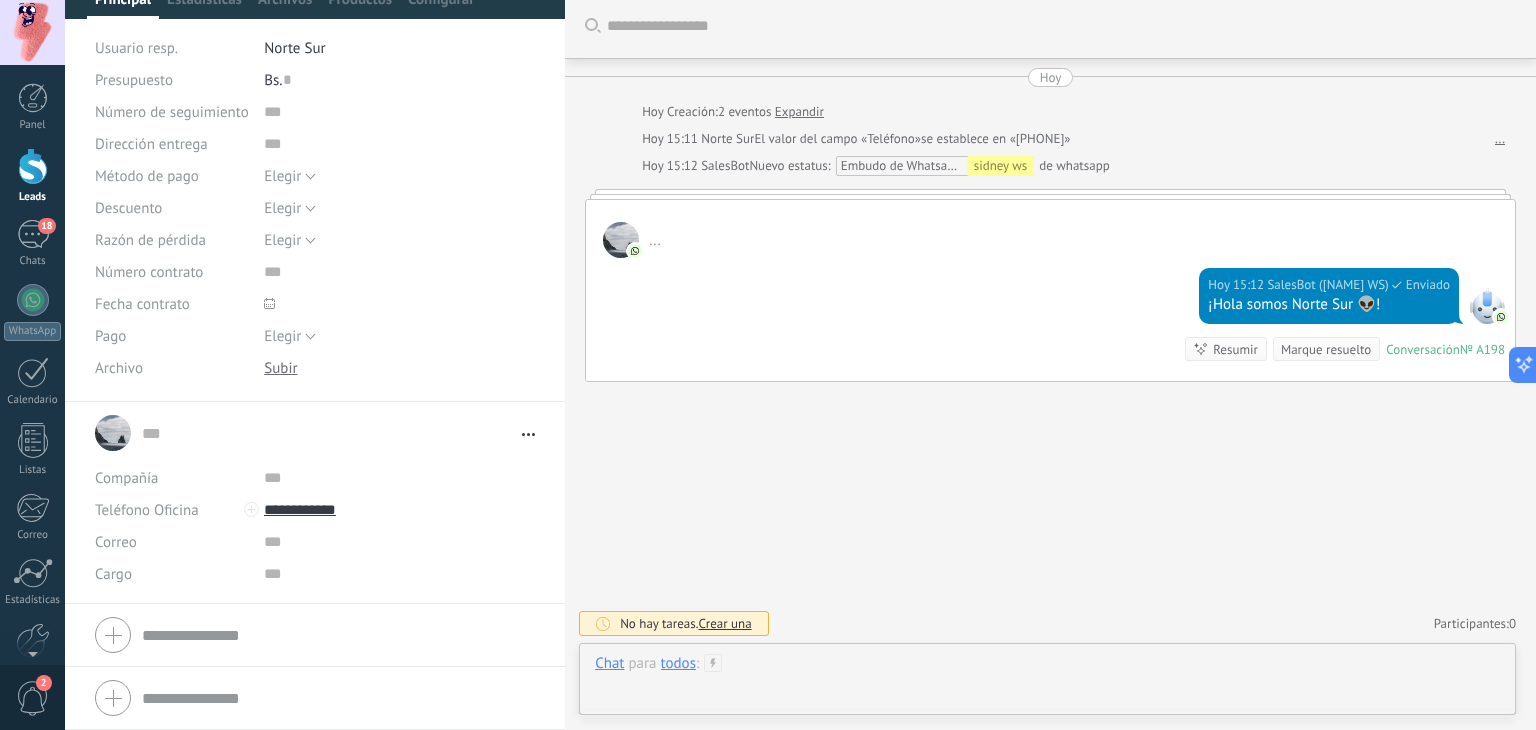 click at bounding box center [1047, 684] 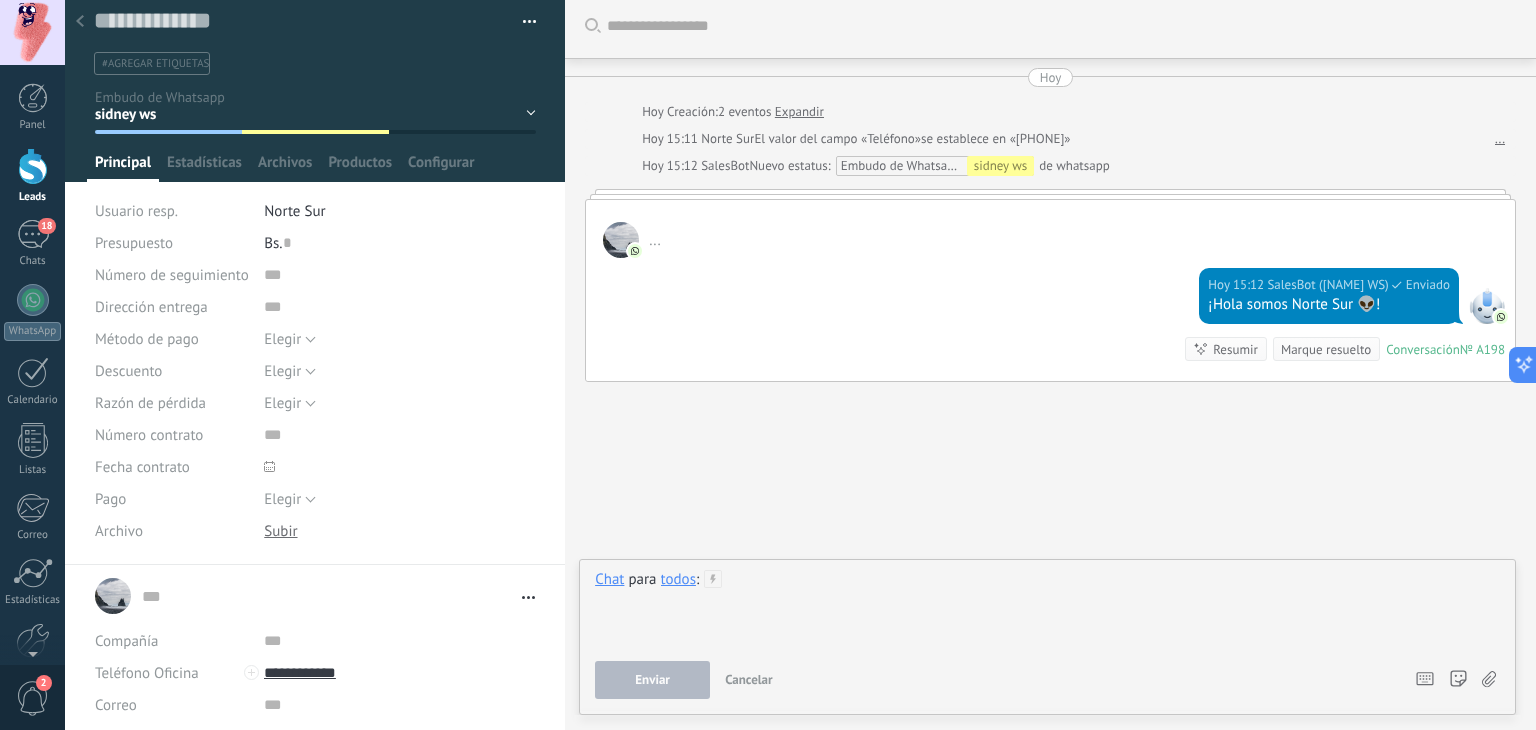 scroll, scrollTop: 0, scrollLeft: 0, axis: both 